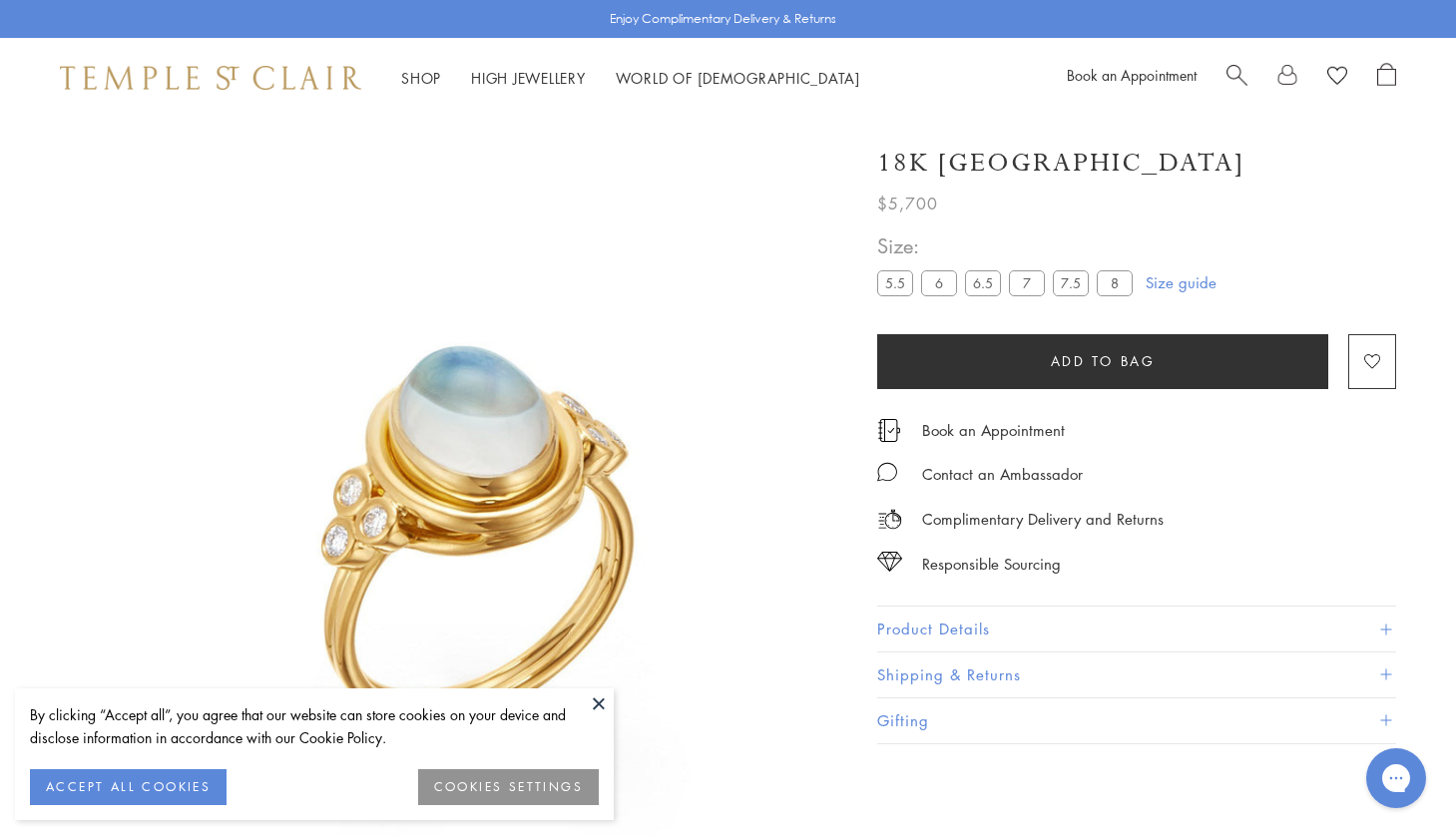 scroll, scrollTop: 0, scrollLeft: 0, axis: both 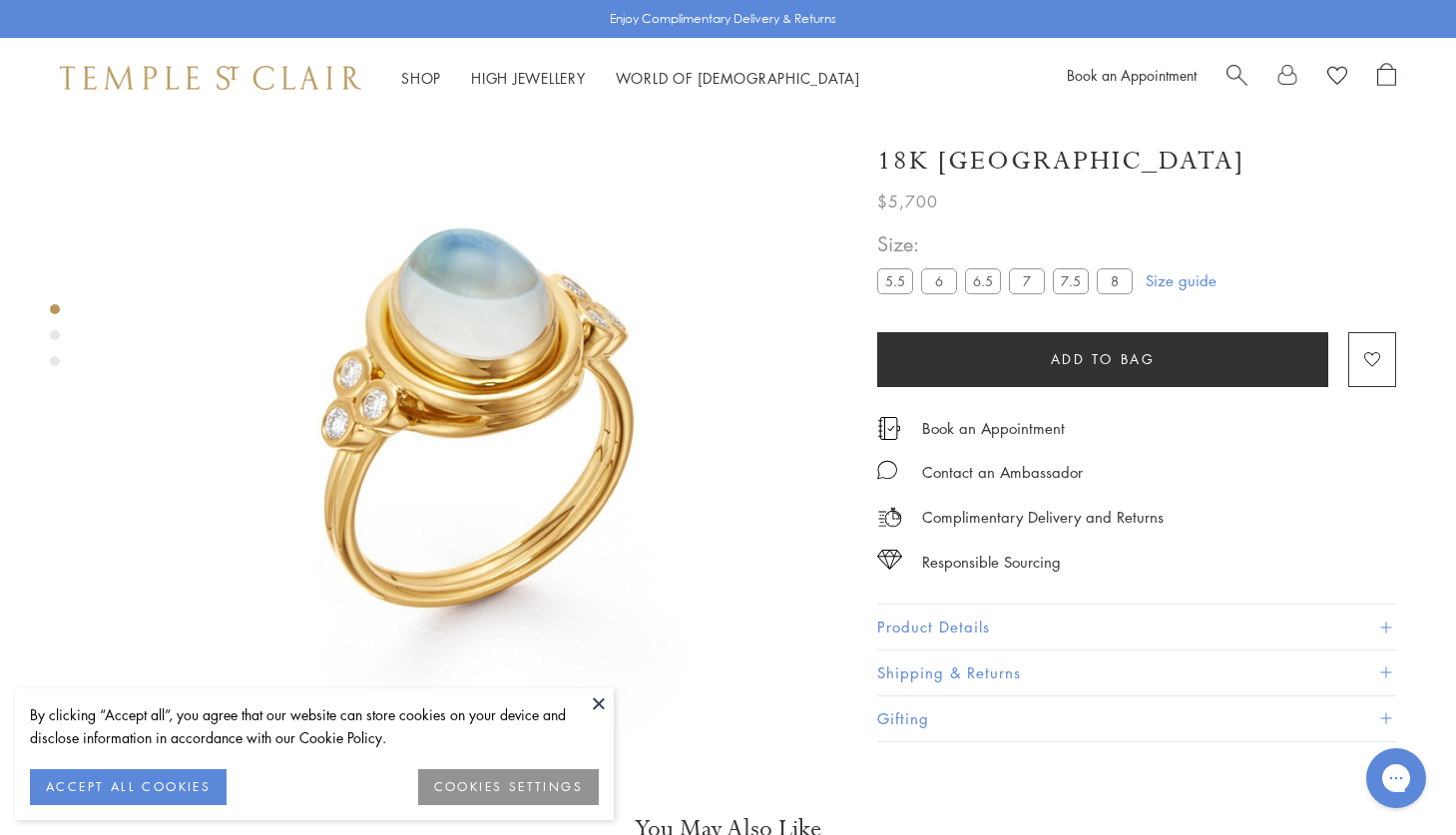 click at bounding box center (473, 373) 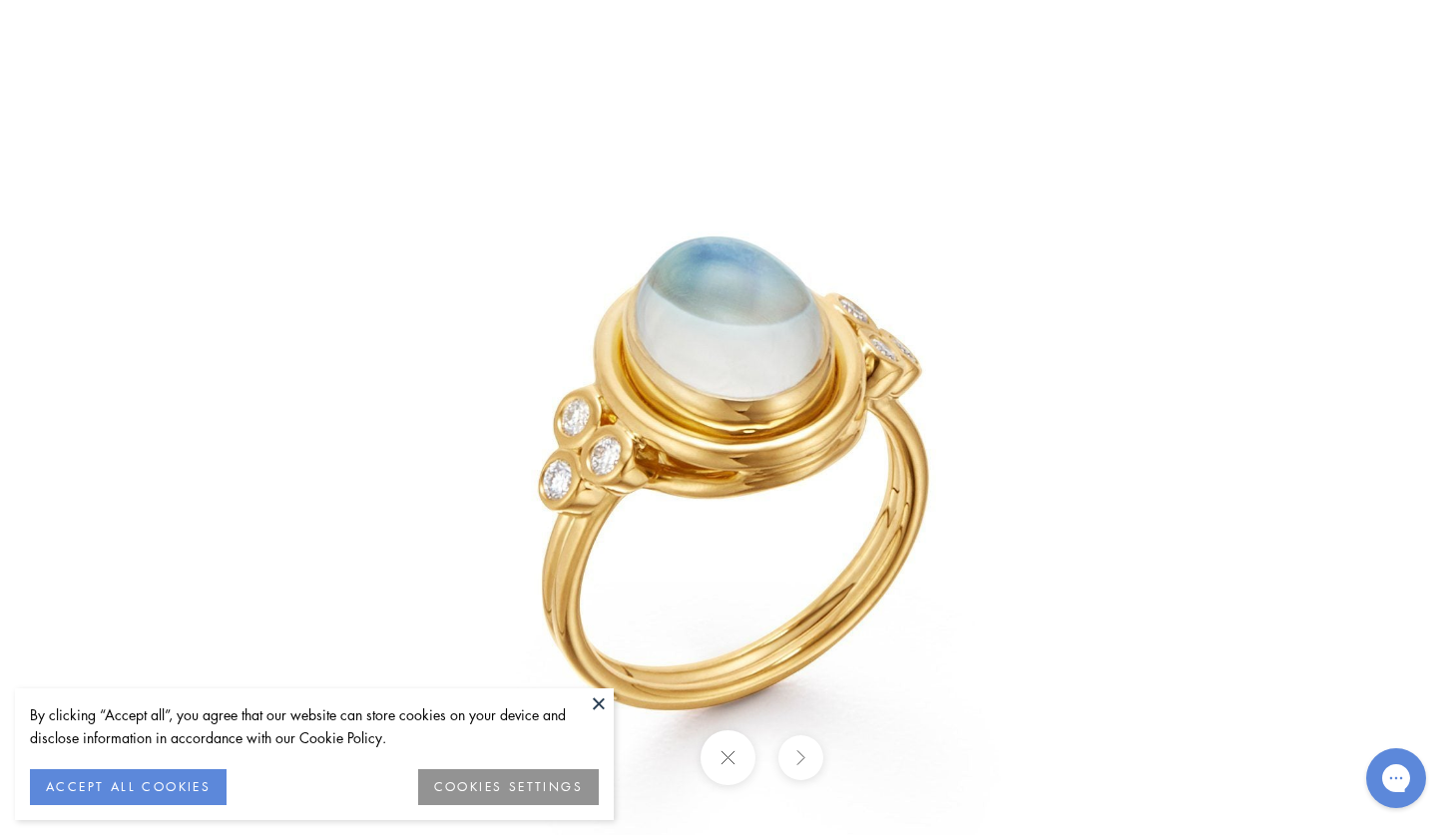 click at bounding box center [599, 703] 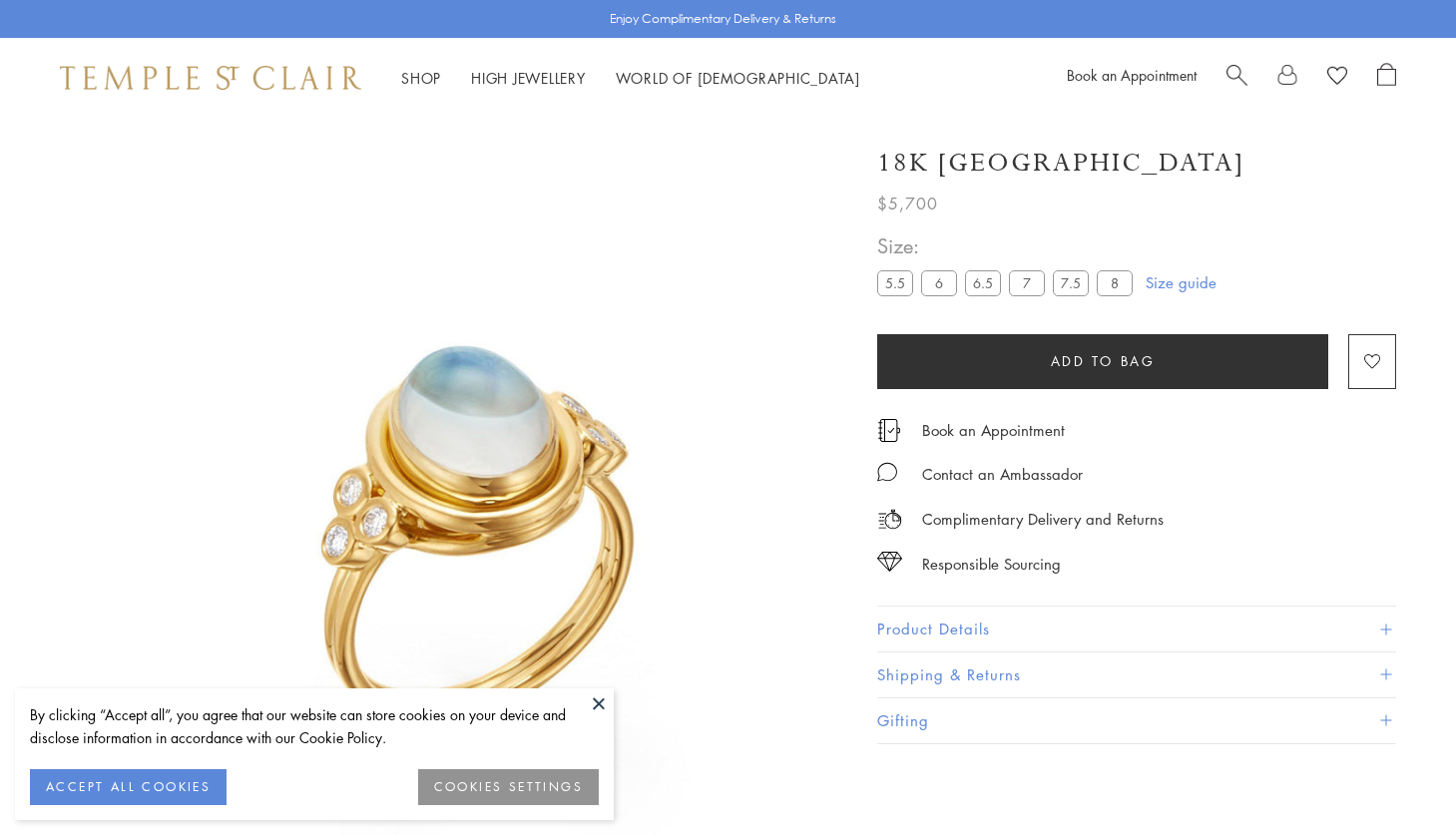 scroll, scrollTop: 118, scrollLeft: 0, axis: vertical 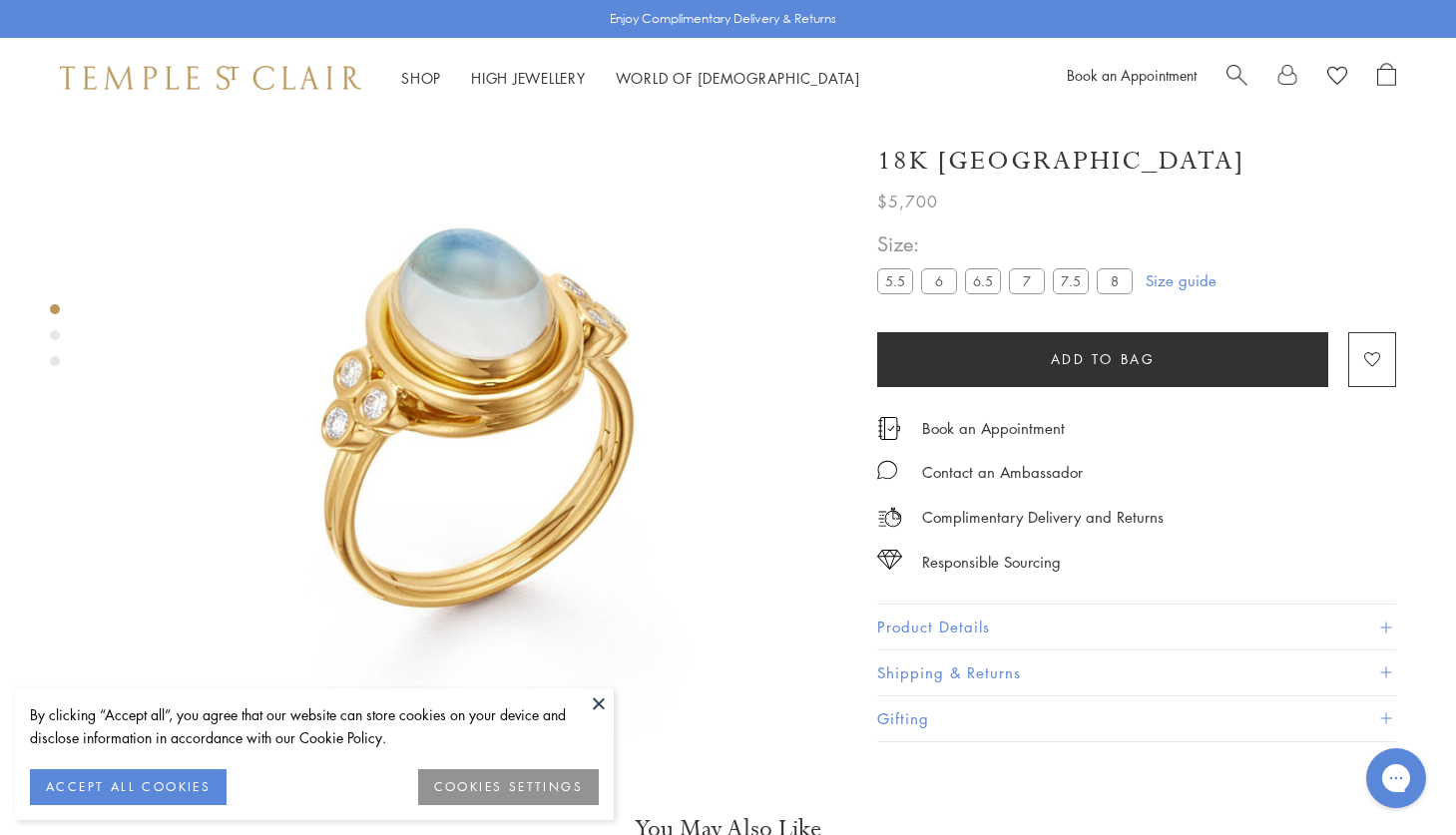 click at bounding box center [599, 703] 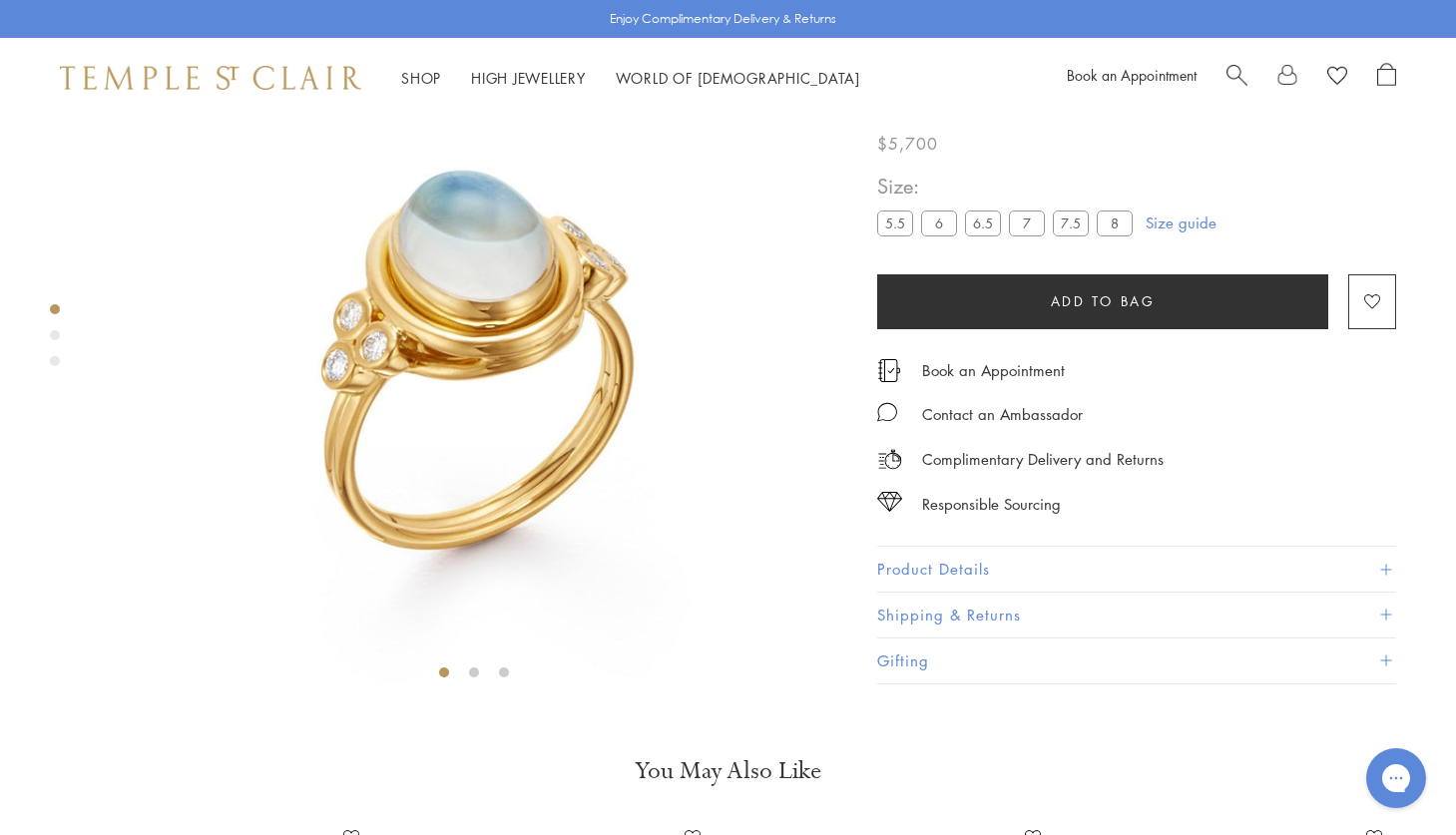 scroll, scrollTop: 198, scrollLeft: 0, axis: vertical 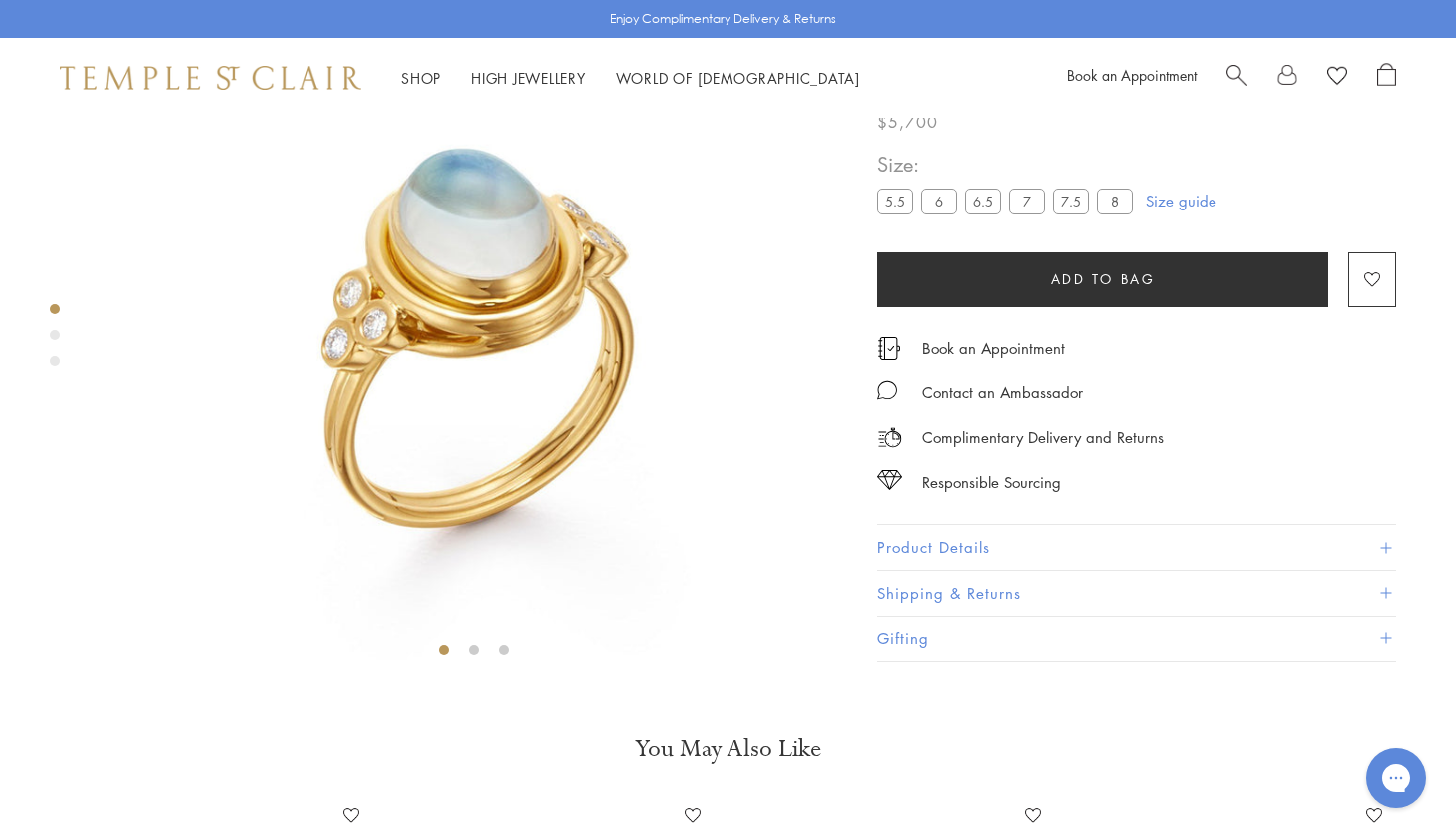 click on "Product Details" at bounding box center [1137, 548] 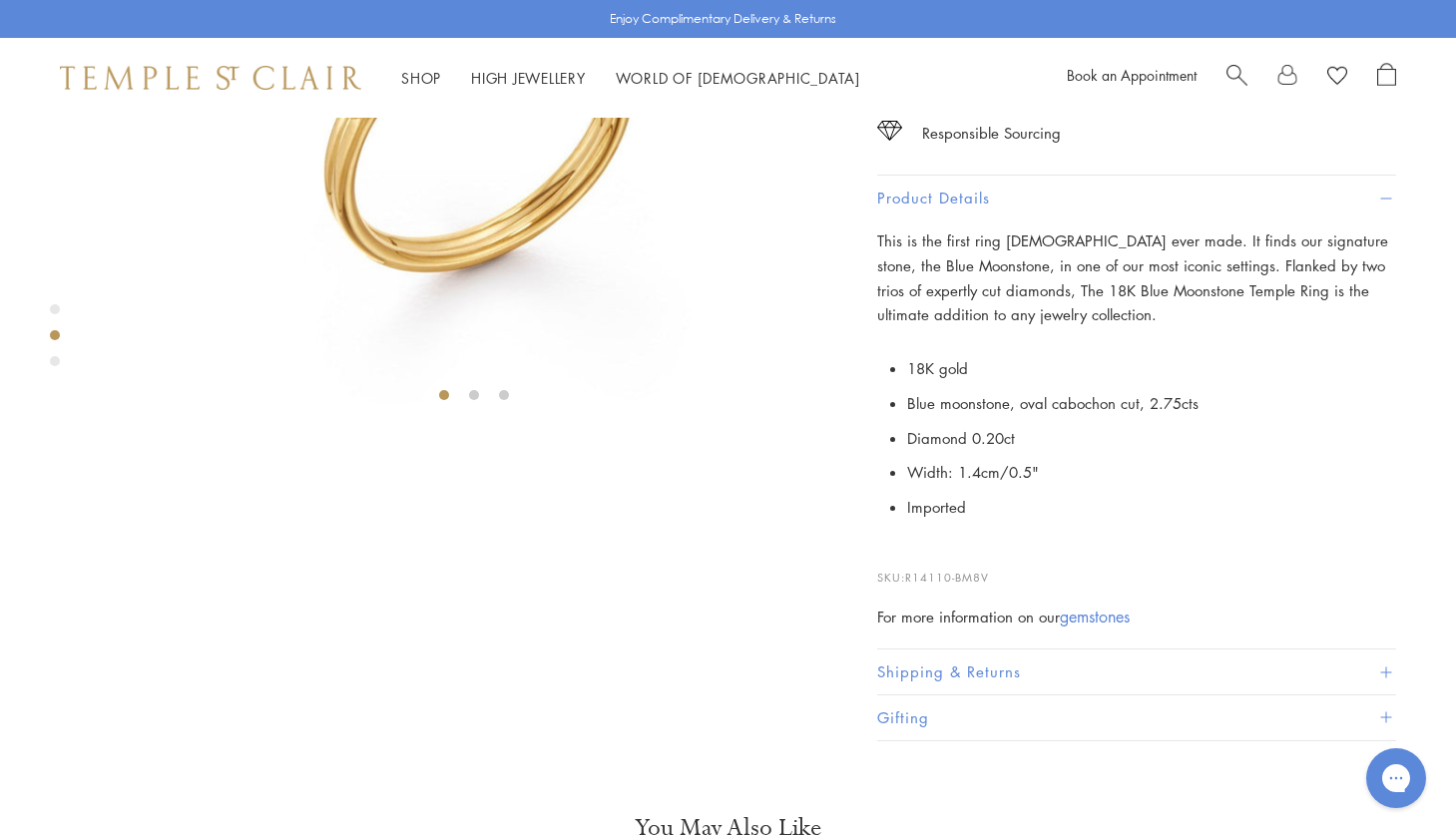 scroll, scrollTop: 458, scrollLeft: 0, axis: vertical 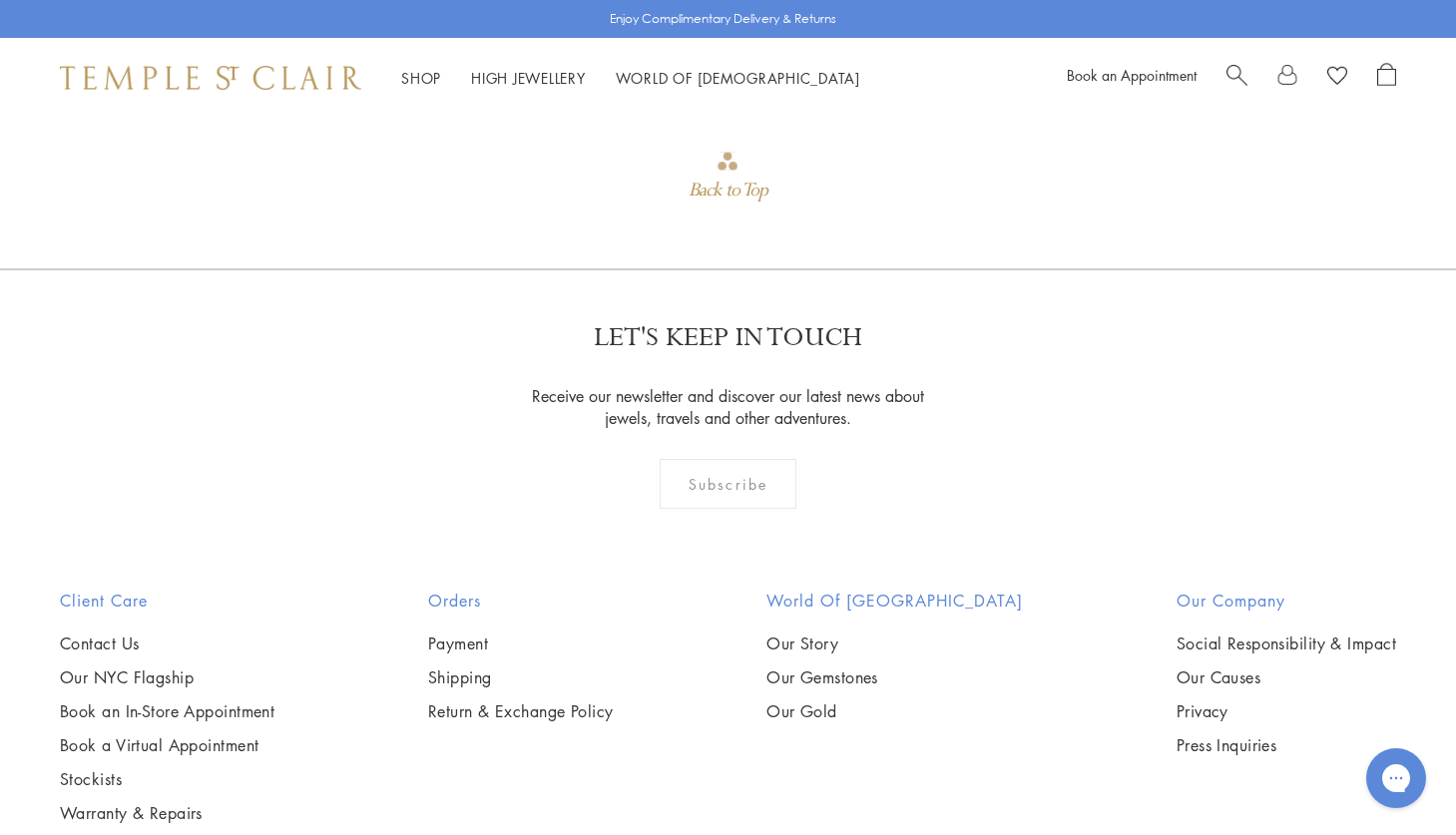 click at bounding box center (899, -748) 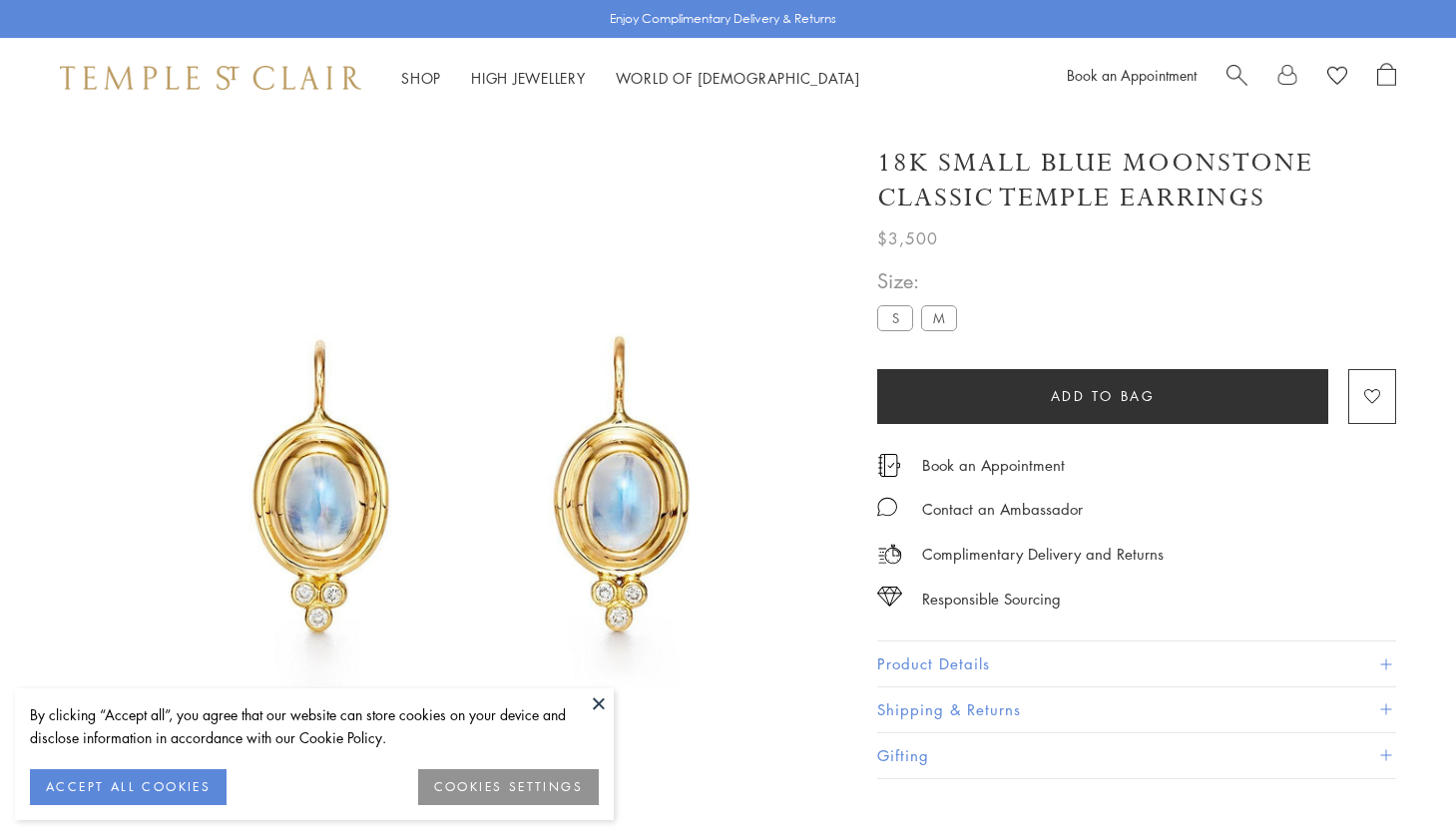 scroll, scrollTop: 0, scrollLeft: 0, axis: both 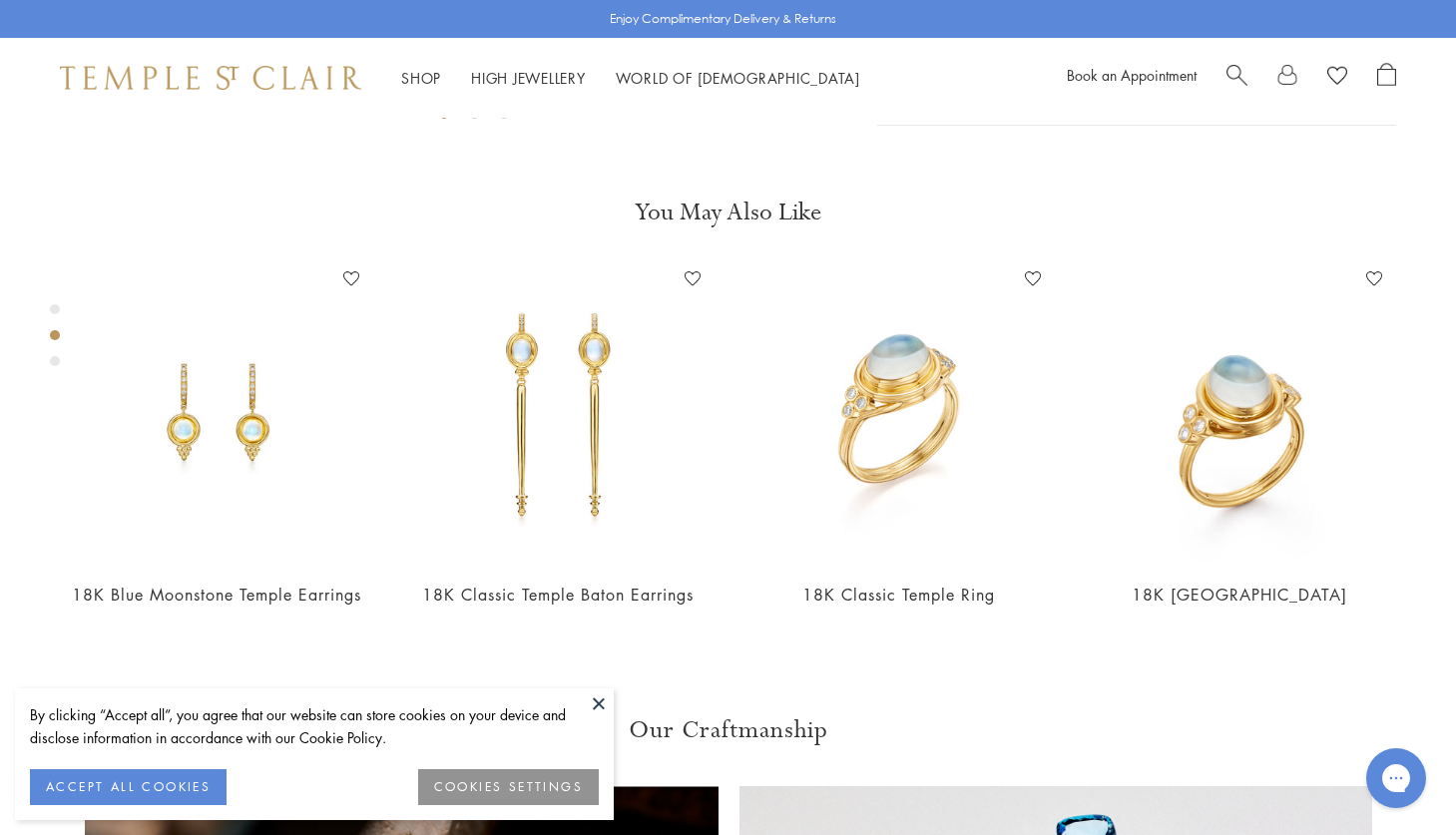 click at bounding box center [599, 703] 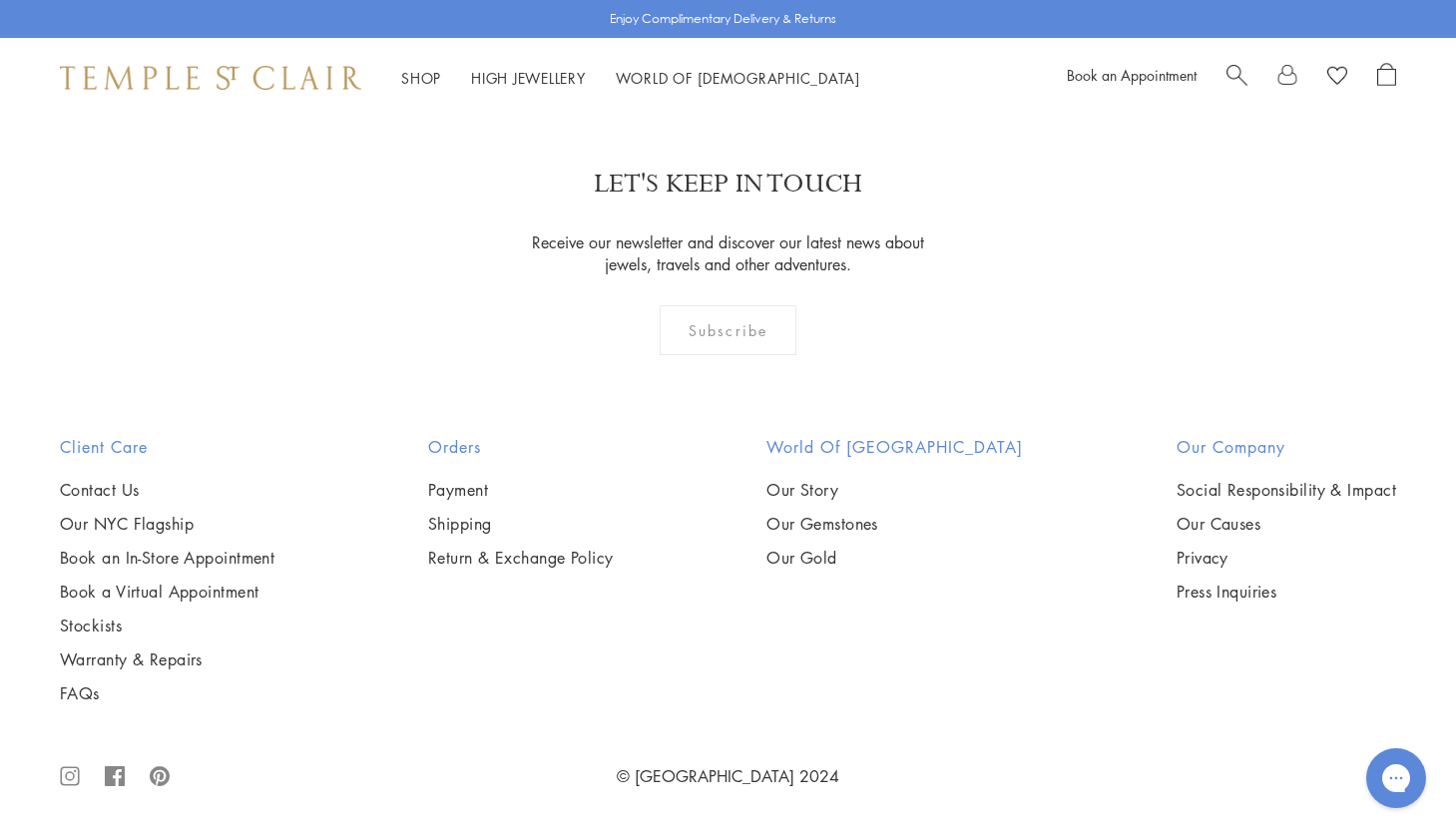 scroll, scrollTop: 2359, scrollLeft: 0, axis: vertical 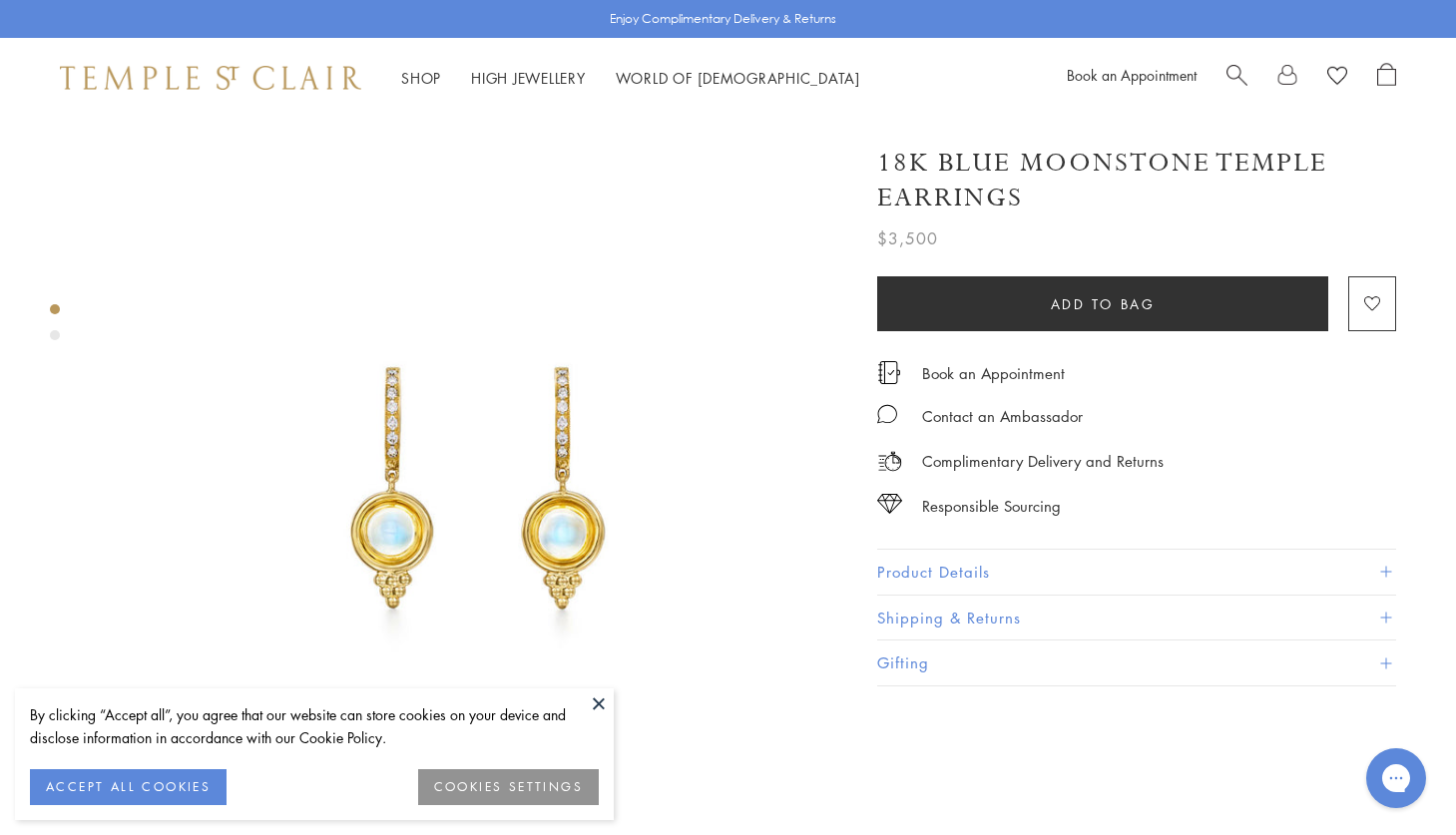 click at bounding box center (599, 703) 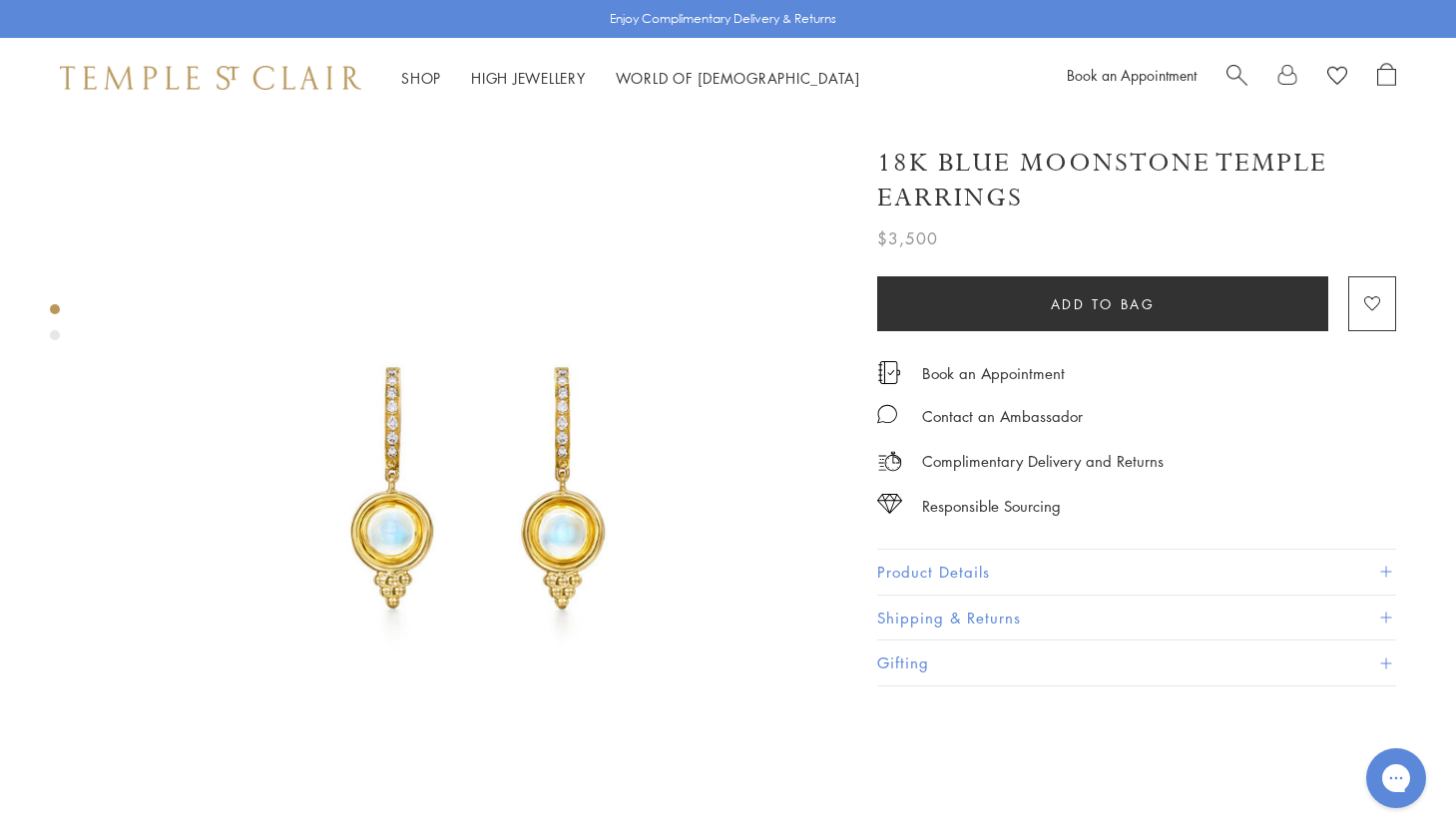 click on "Product Details" at bounding box center (1137, 572) 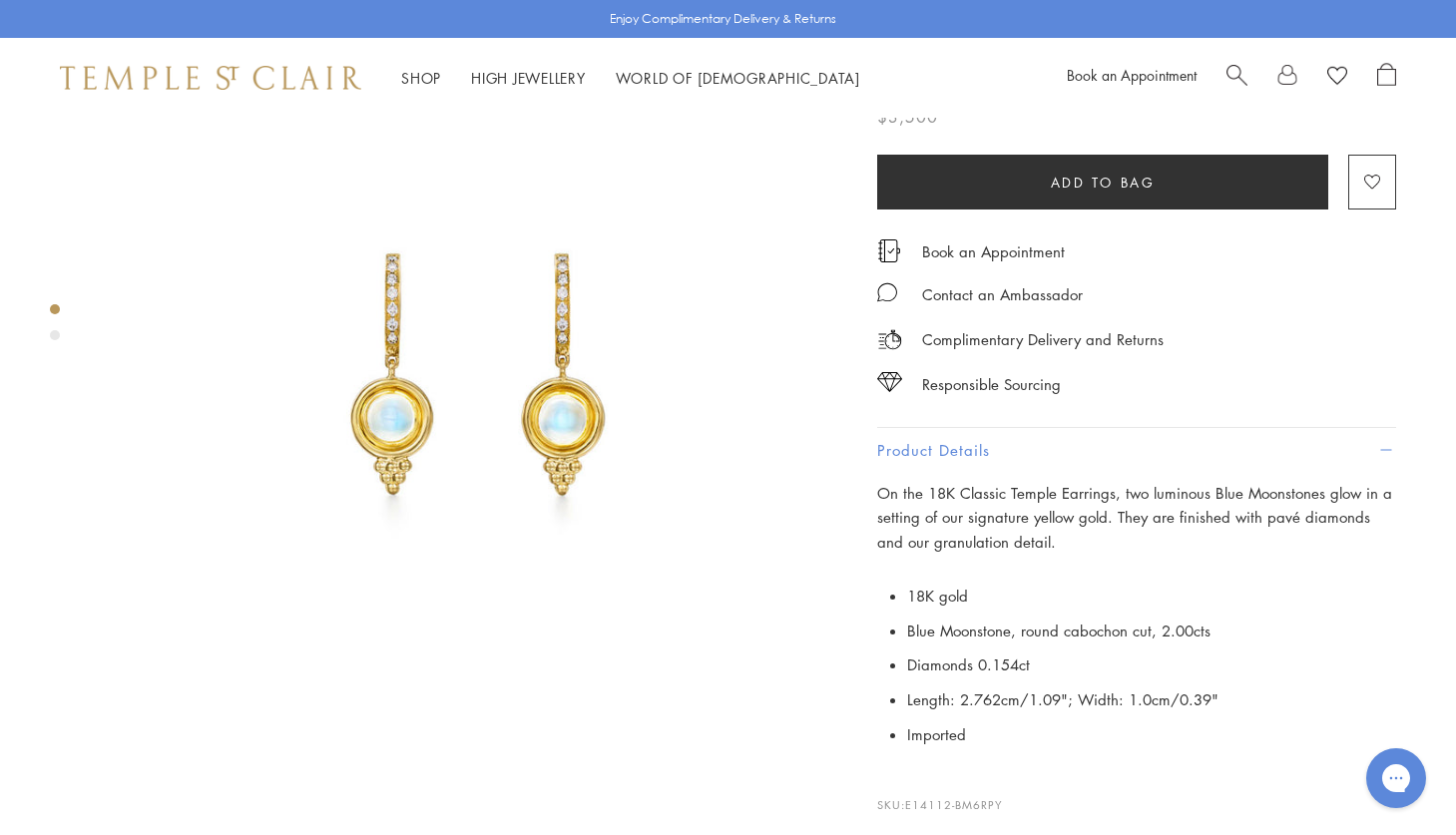 scroll, scrollTop: 123, scrollLeft: 0, axis: vertical 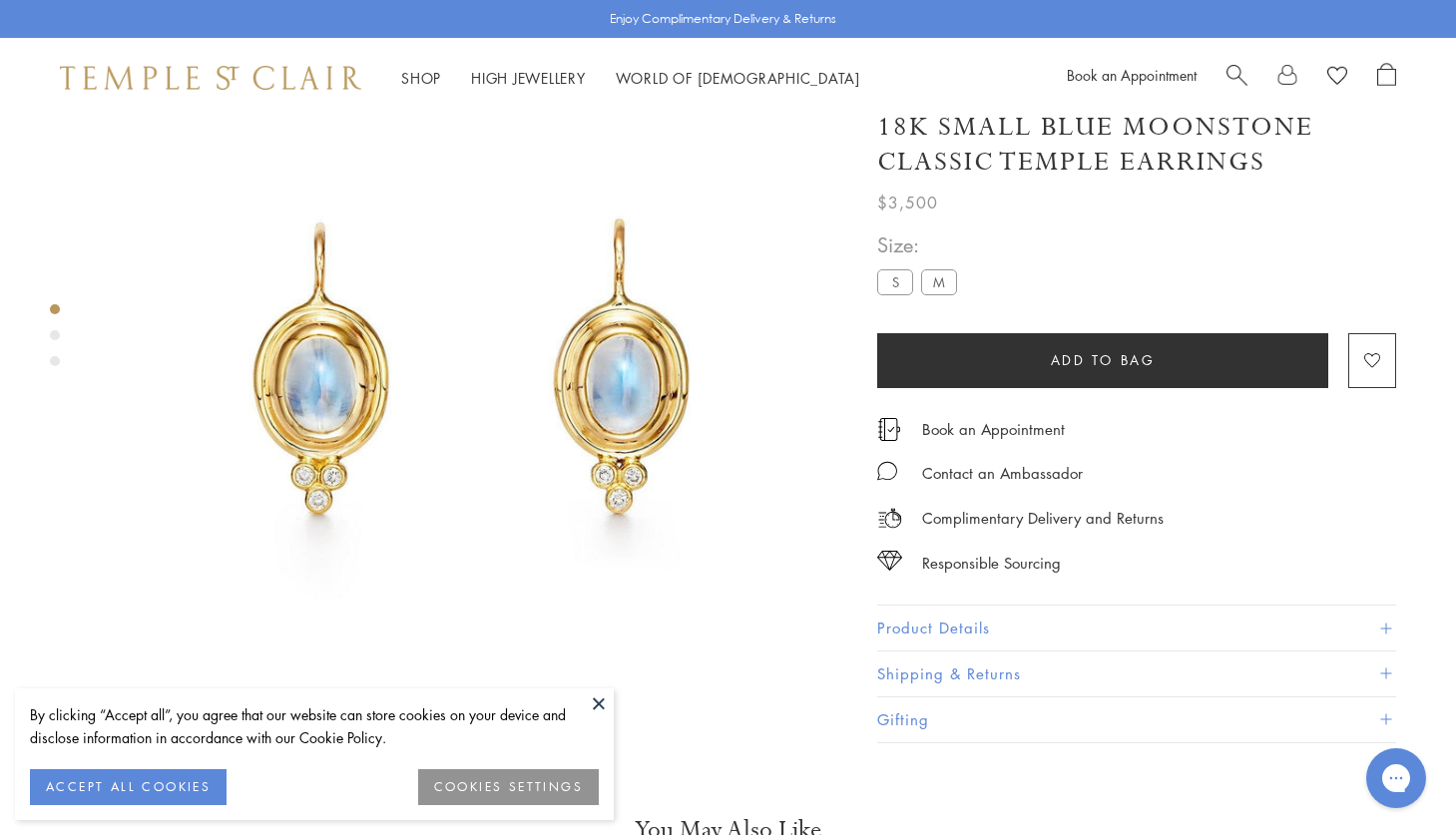 click at bounding box center [473, 373] 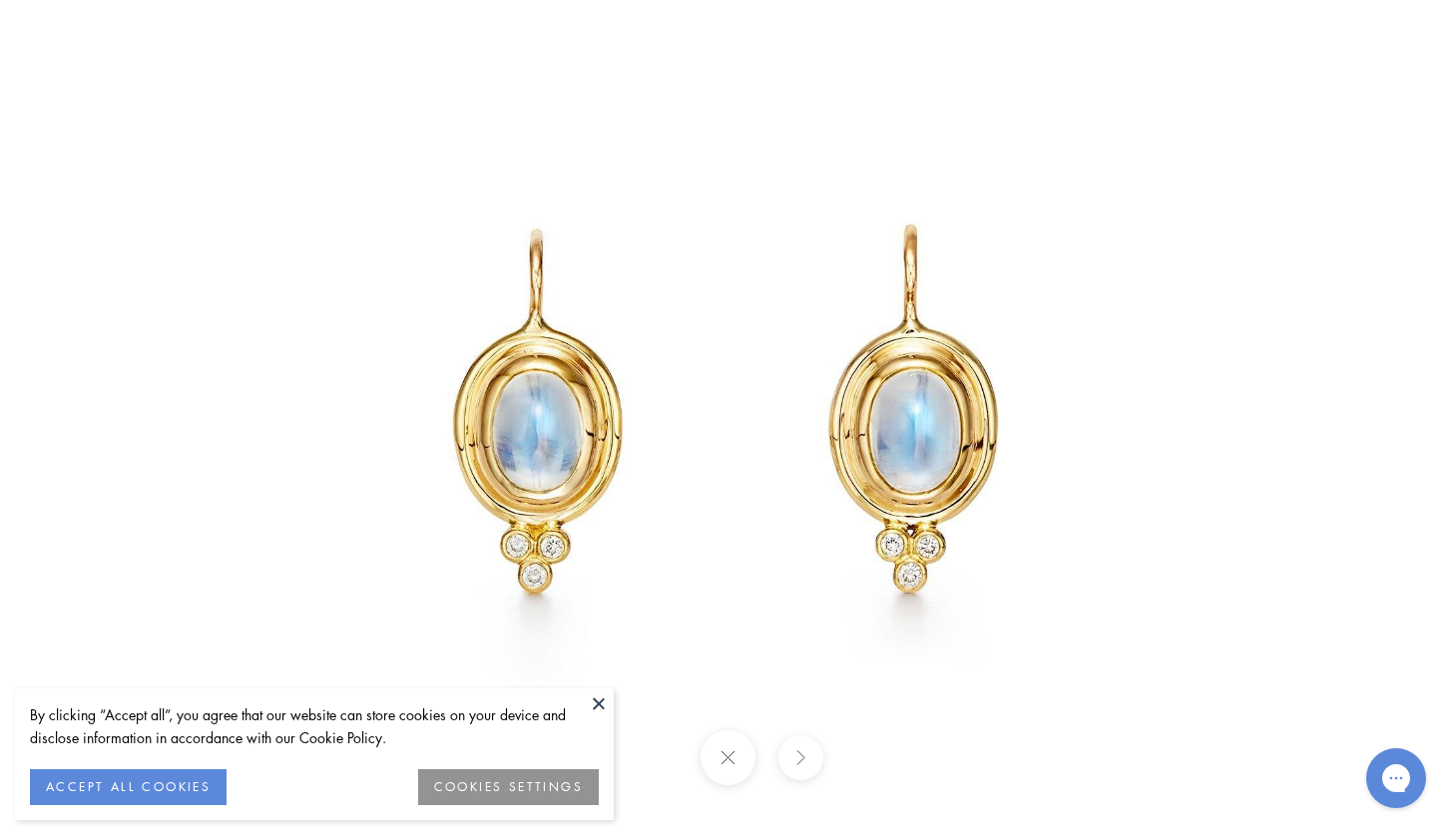 click at bounding box center [599, 703] 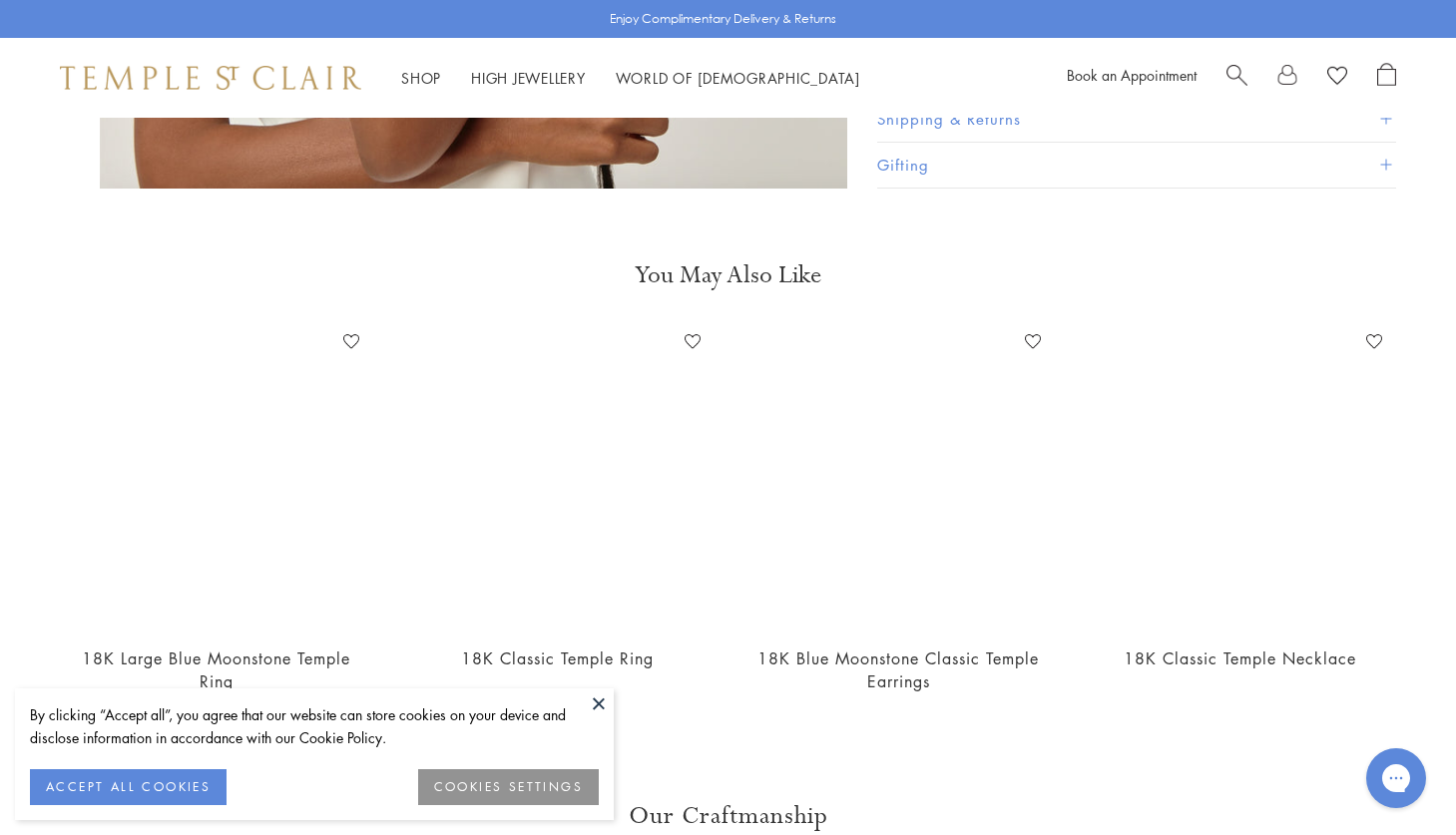 scroll, scrollTop: 0, scrollLeft: 0, axis: both 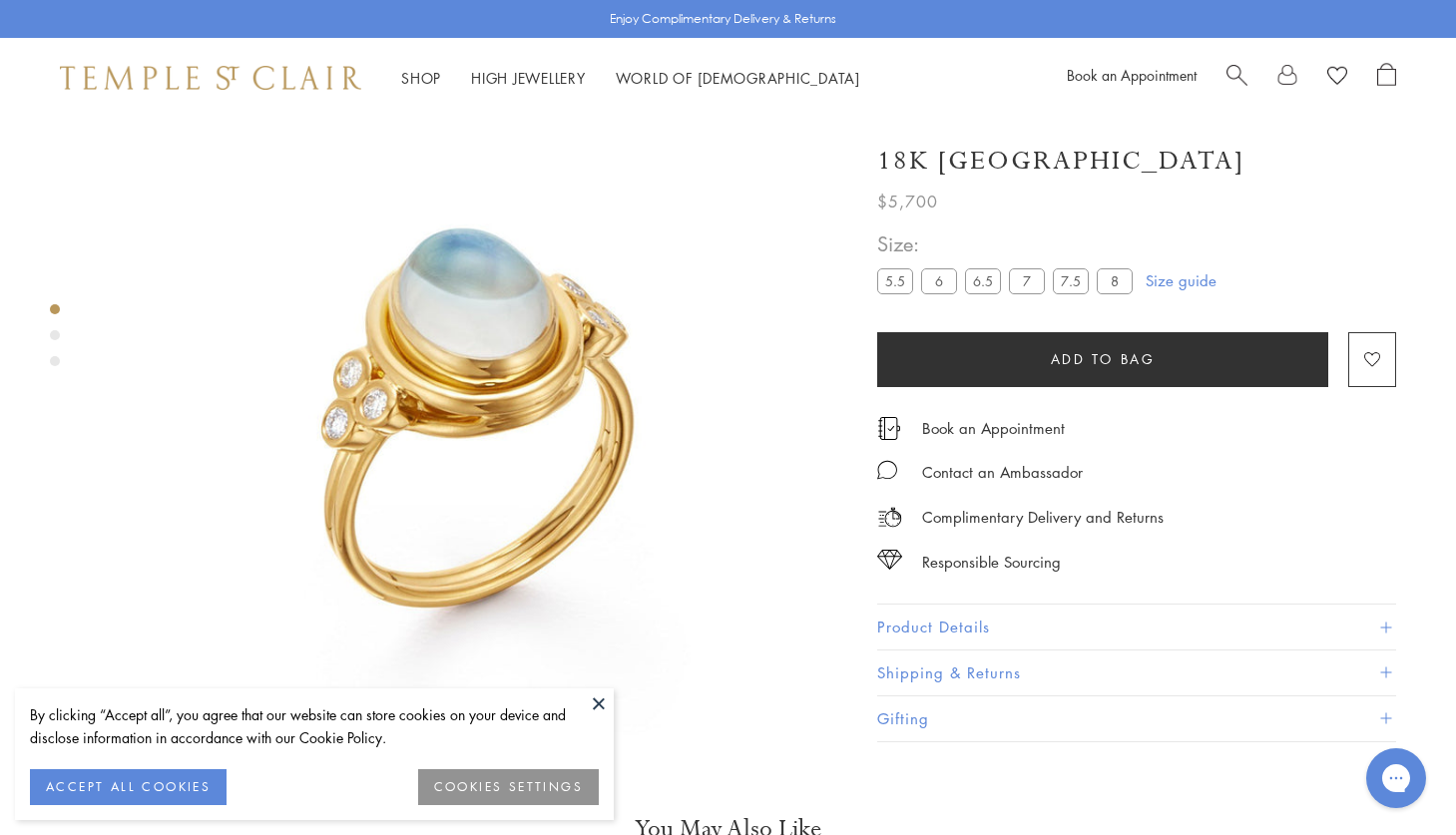 click at bounding box center [599, 703] 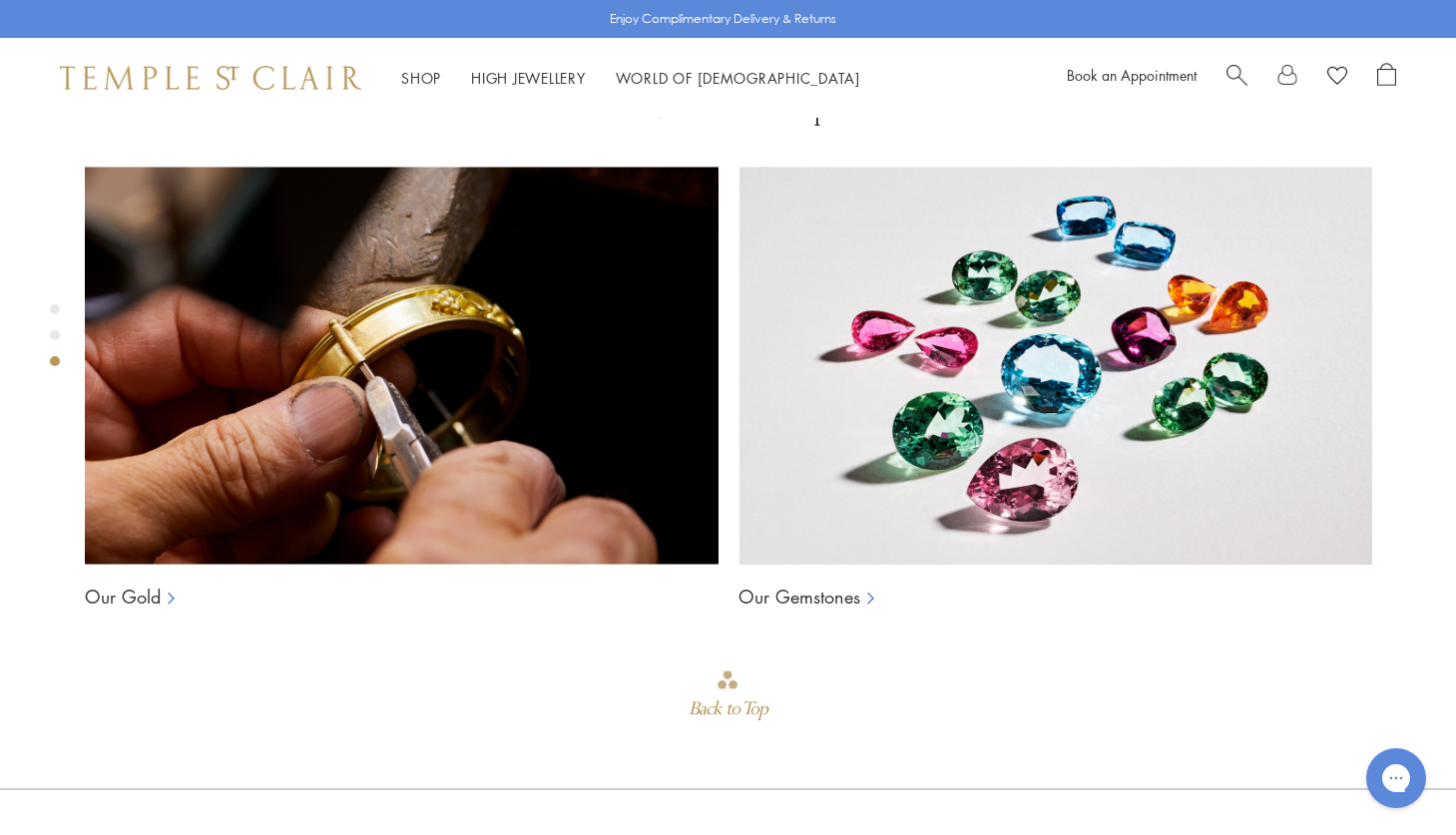 scroll, scrollTop: 1218, scrollLeft: 0, axis: vertical 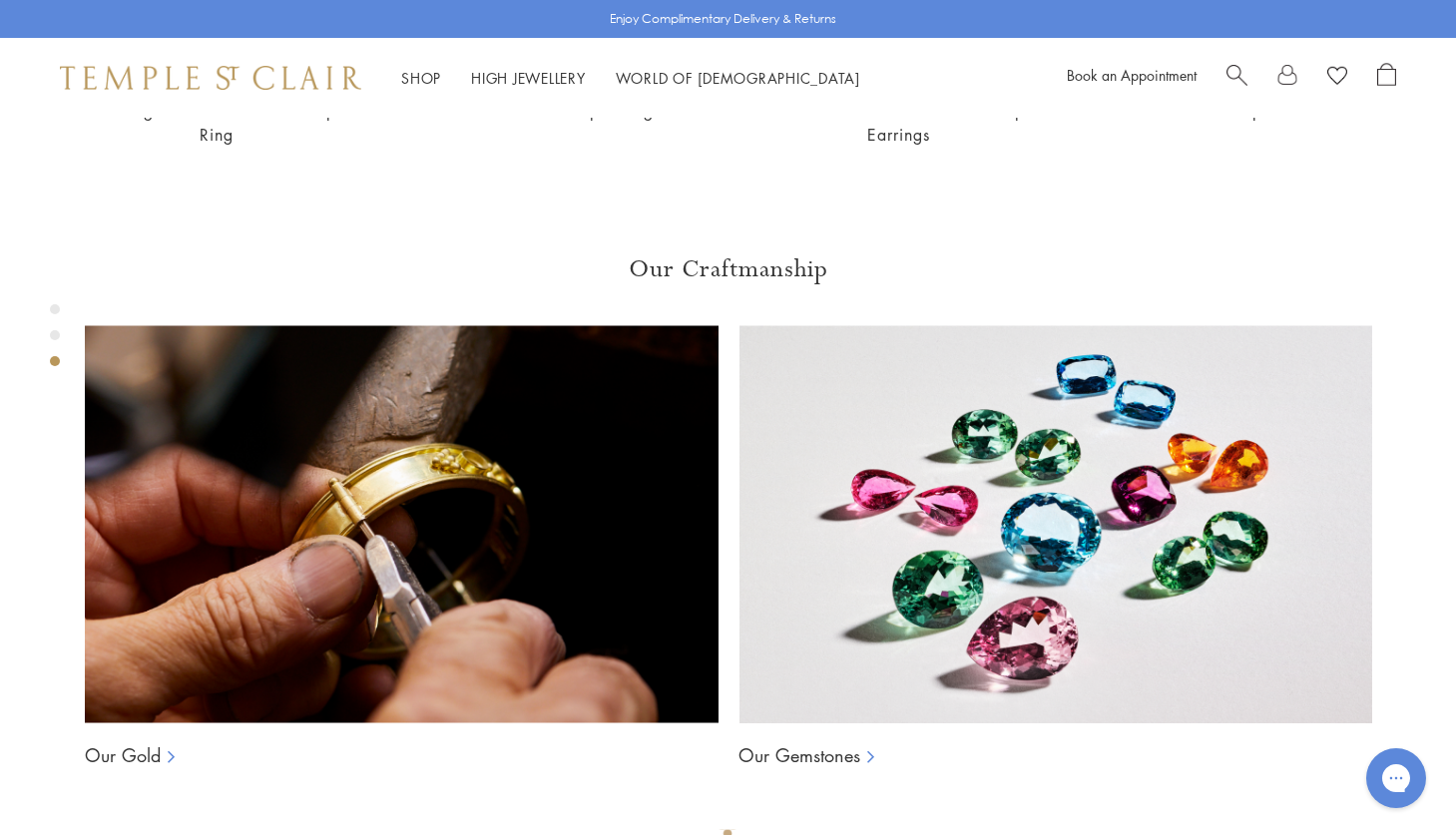 click at bounding box center (1236, 73) 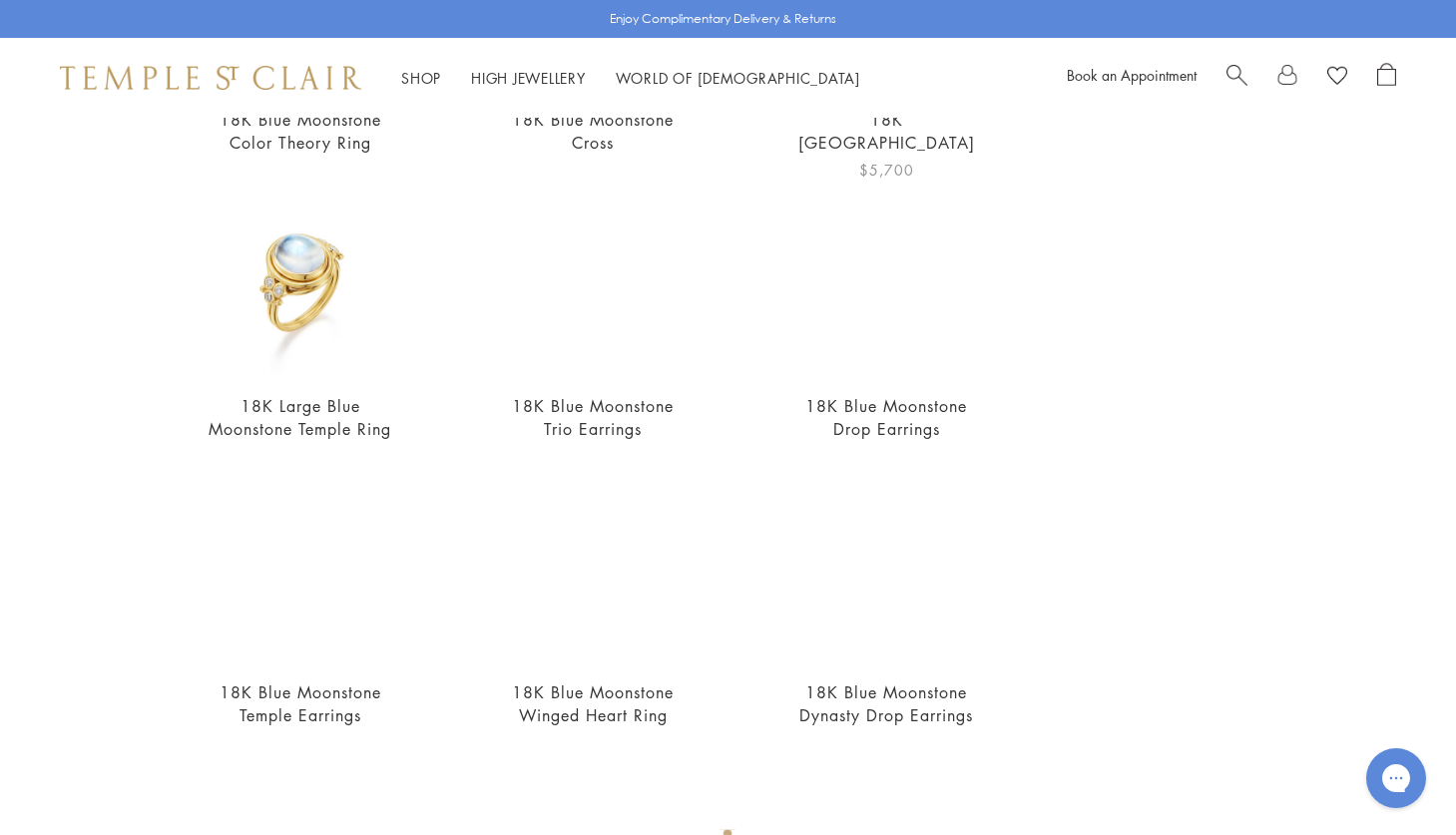 scroll, scrollTop: 399, scrollLeft: 0, axis: vertical 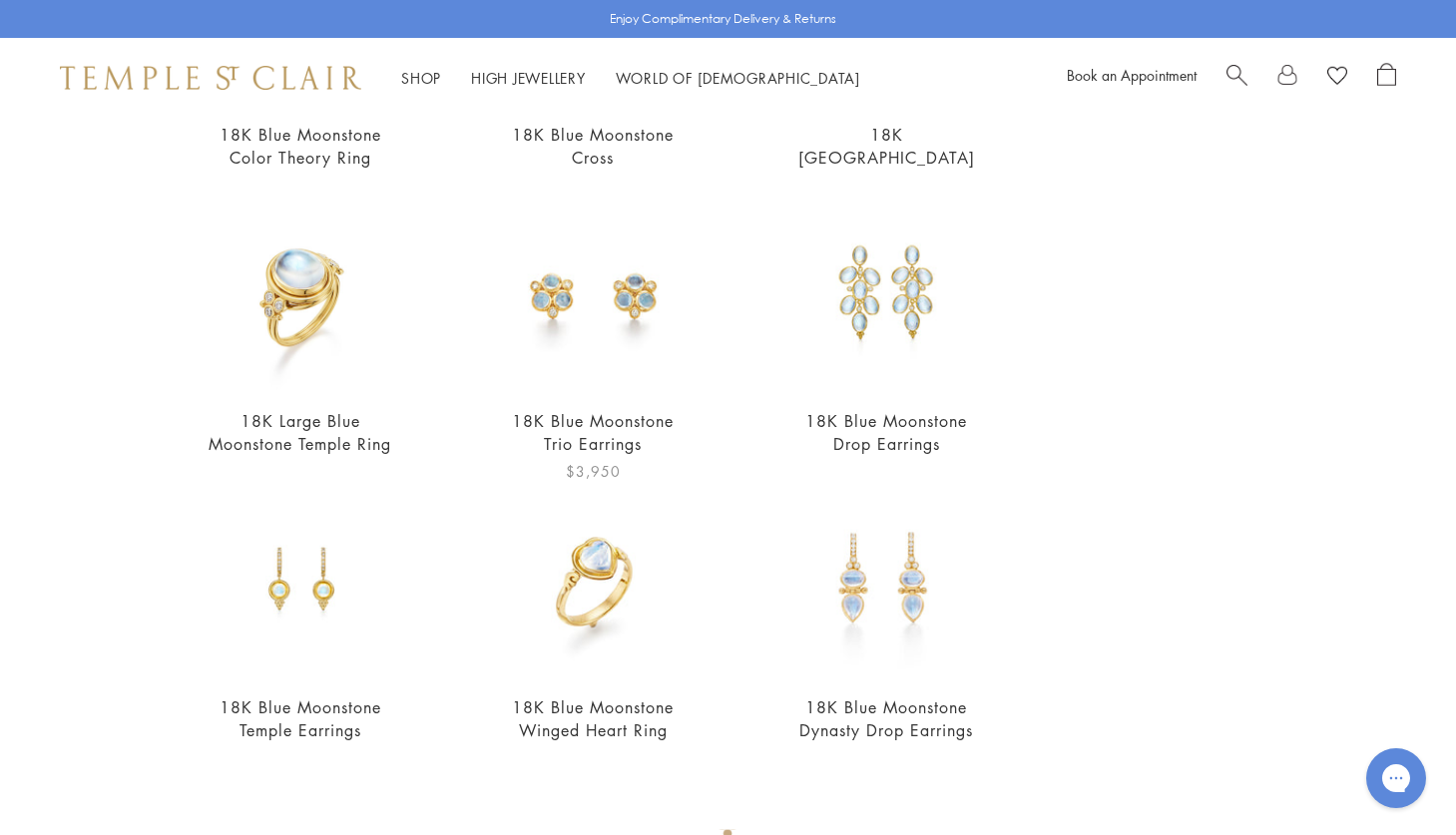 type on "**********" 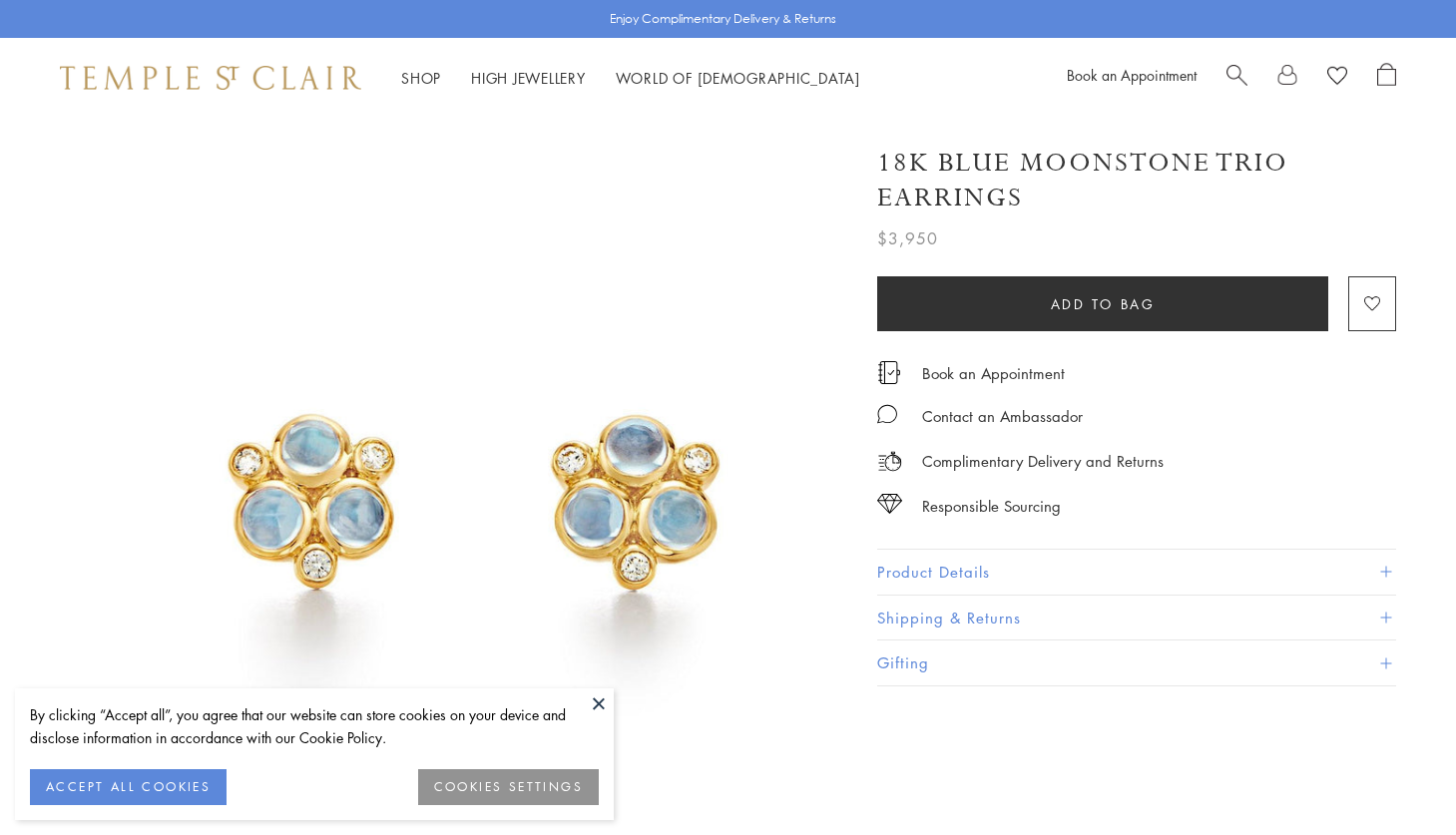 scroll, scrollTop: 0, scrollLeft: 0, axis: both 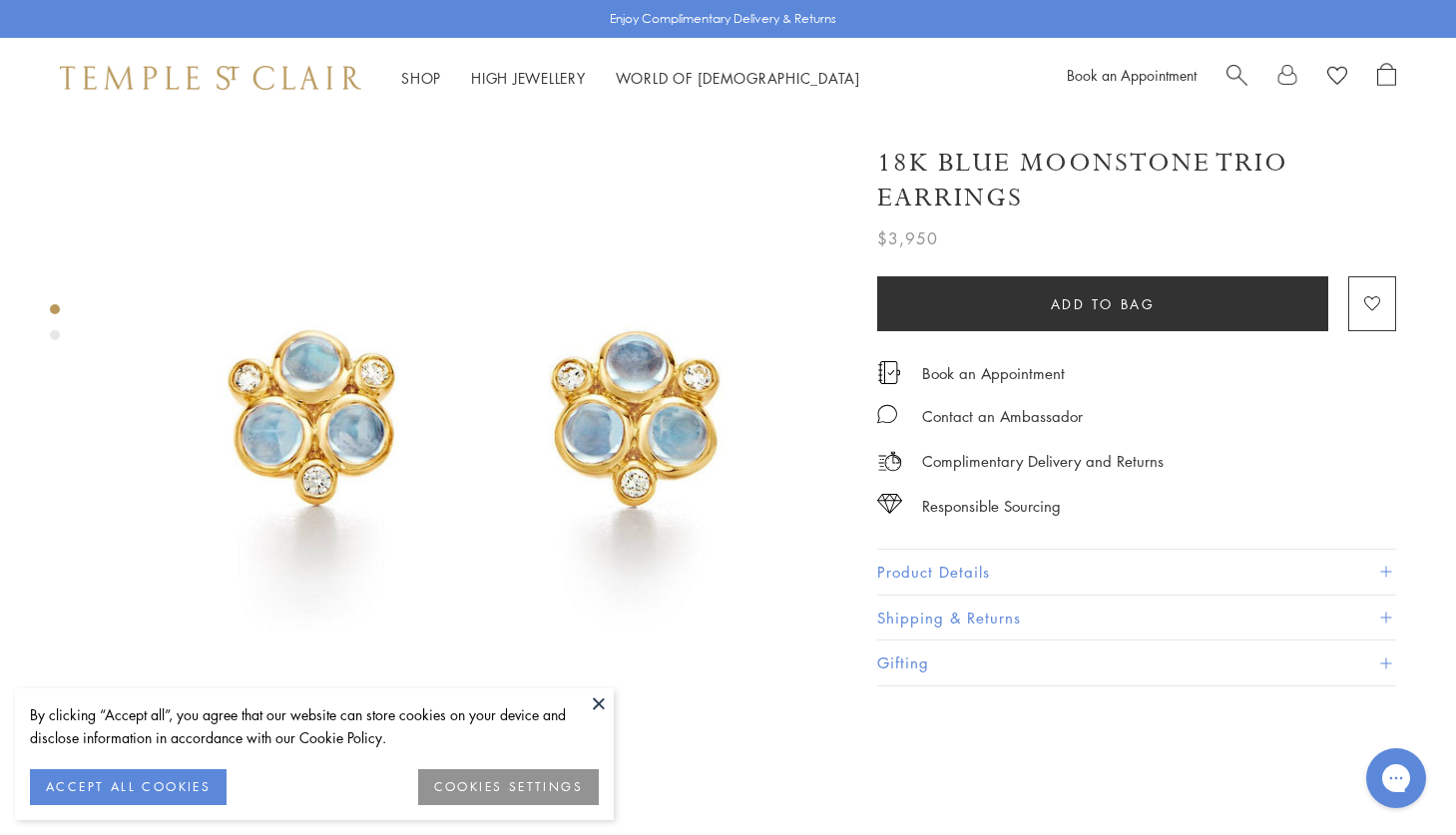click on "Product Details" at bounding box center (1137, 572) 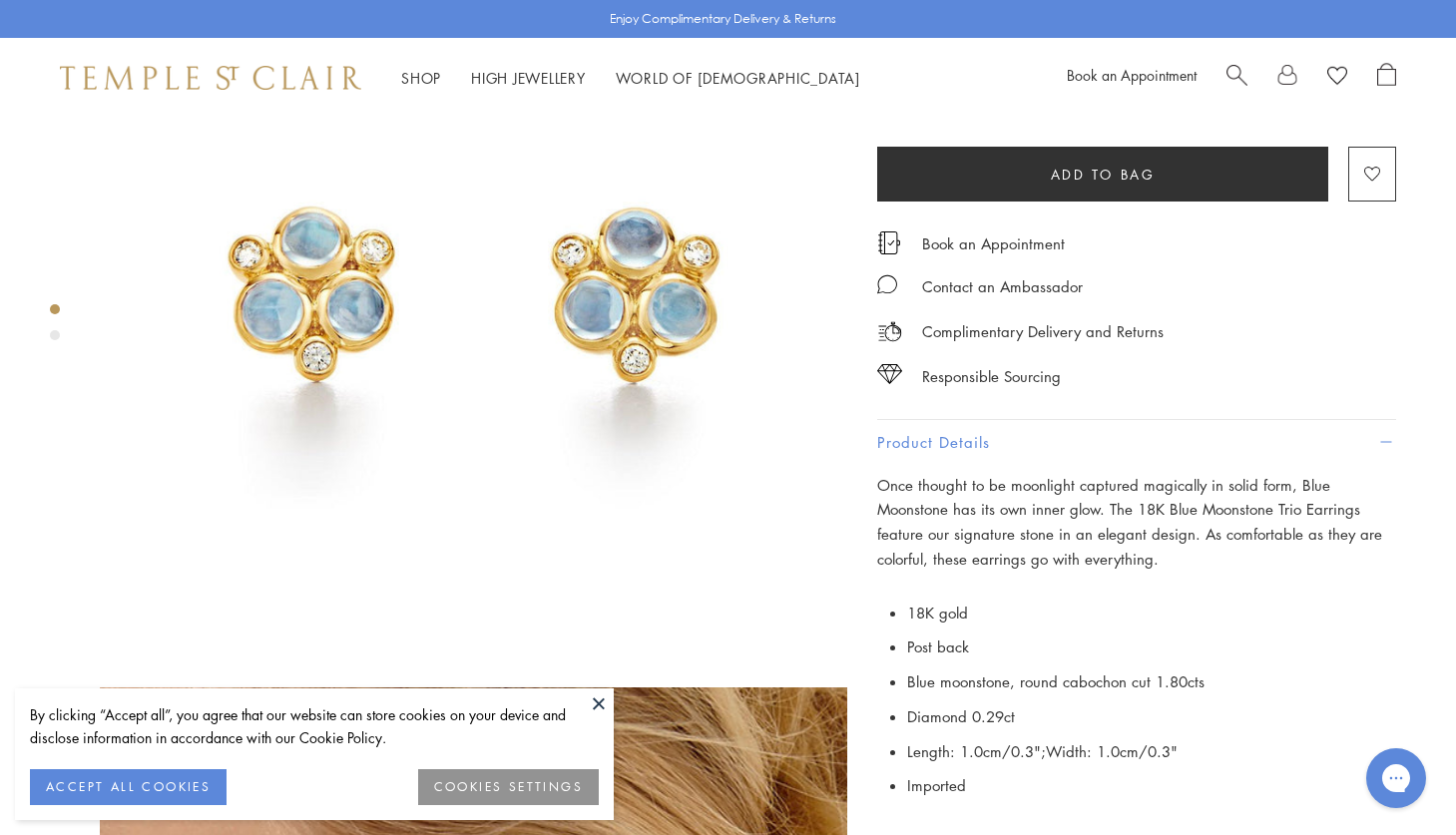scroll, scrollTop: 217, scrollLeft: 0, axis: vertical 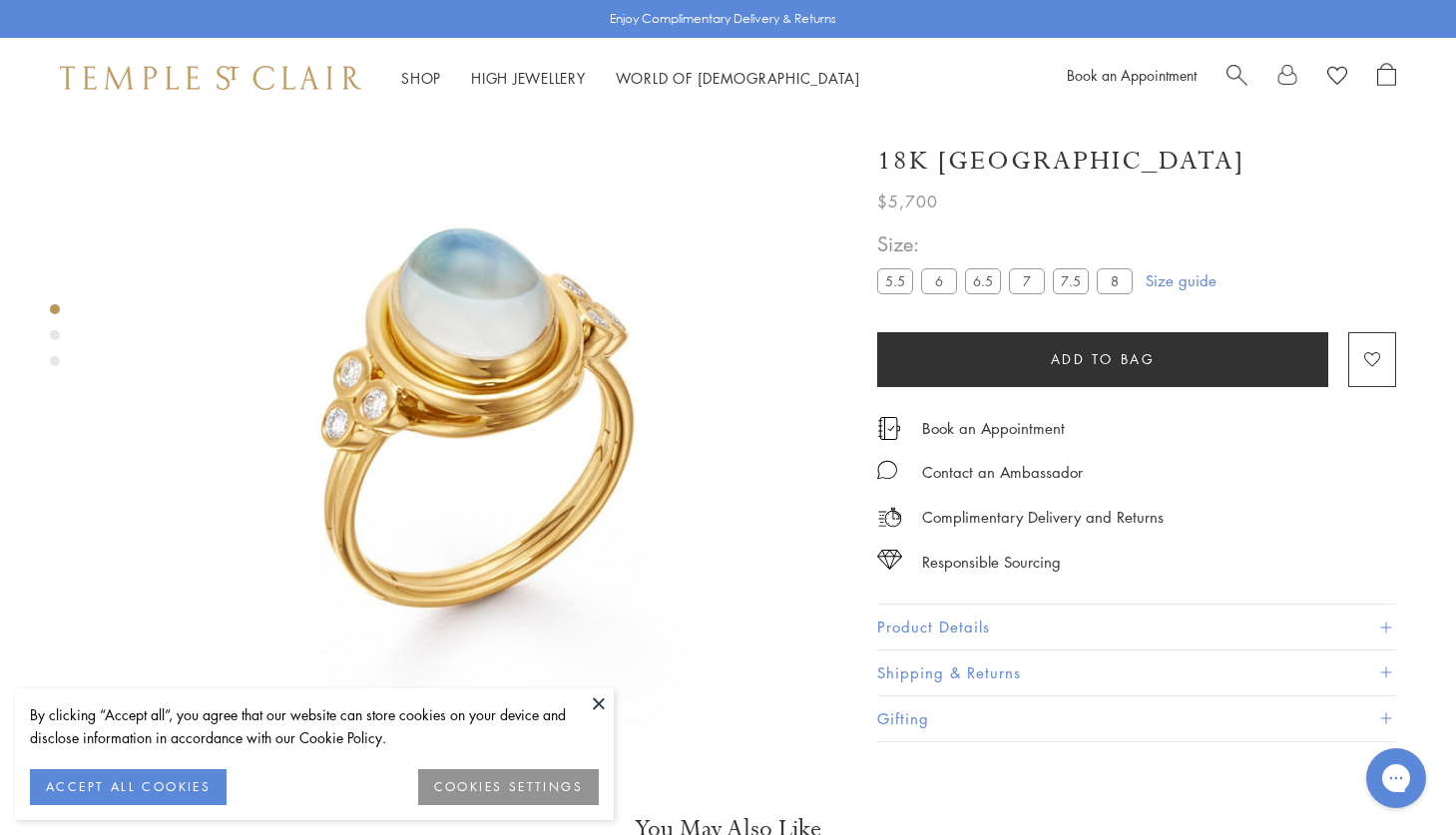 click at bounding box center [599, 703] 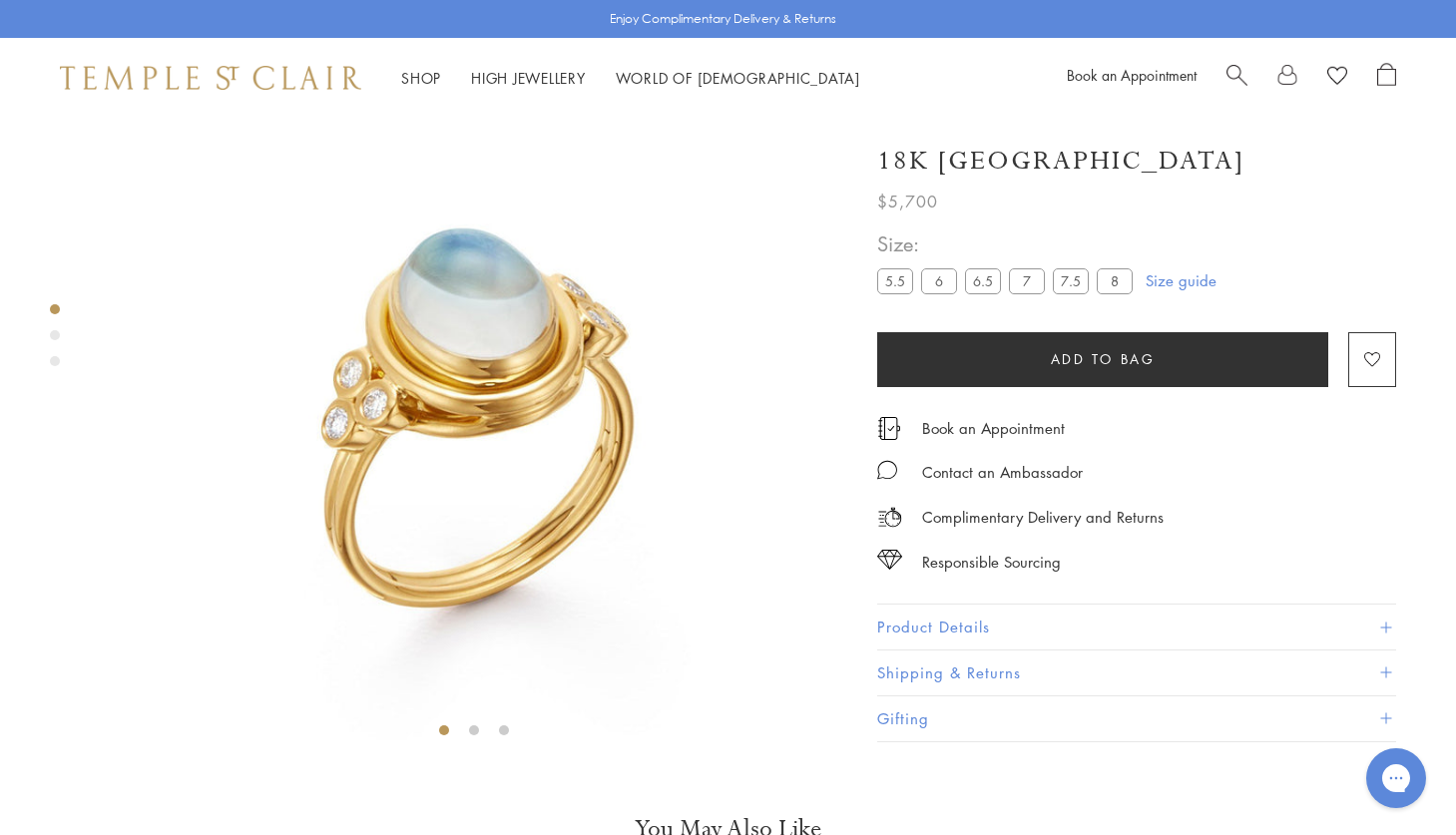 click at bounding box center [1236, 73] 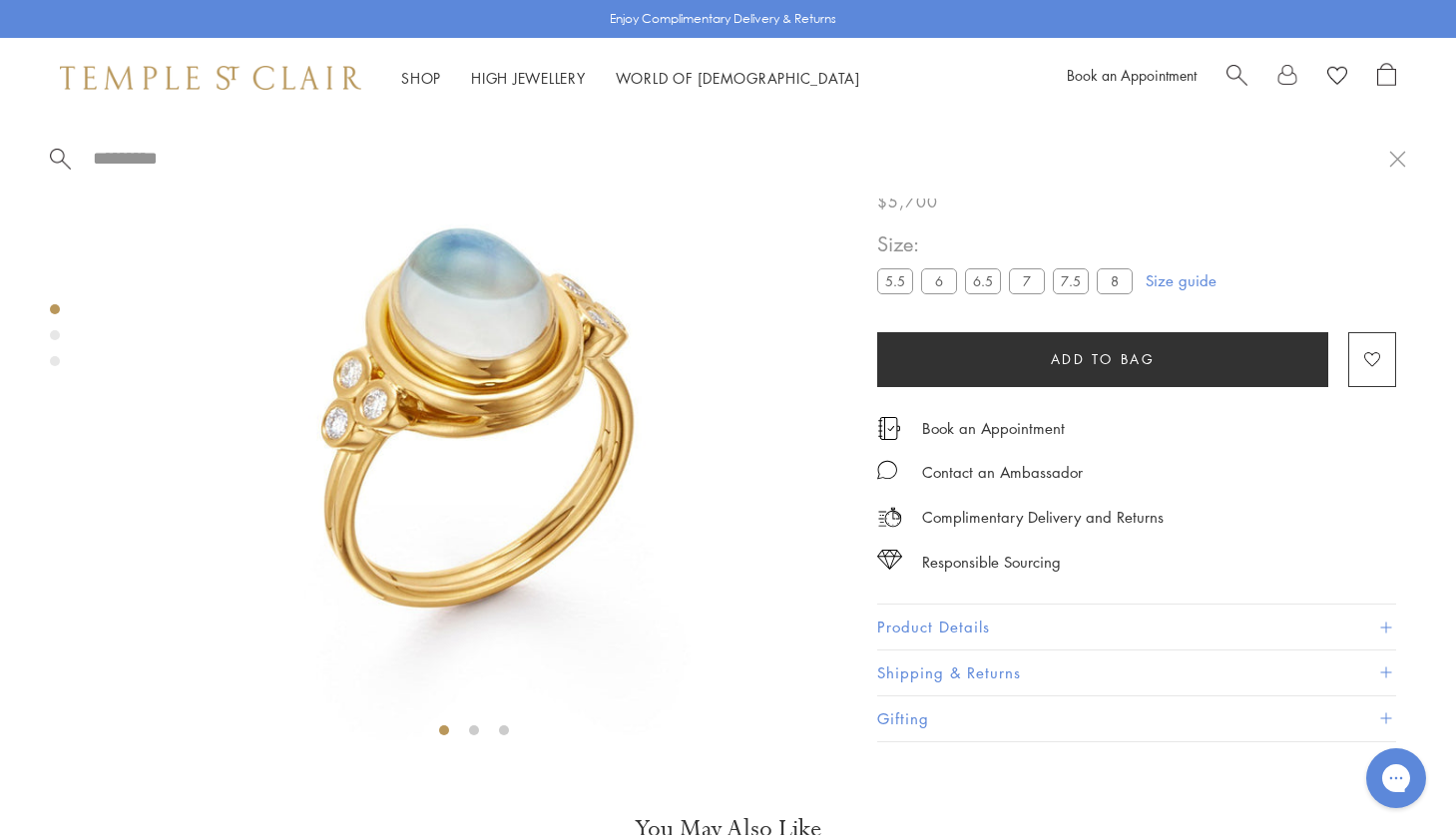 click at bounding box center [728, 158] 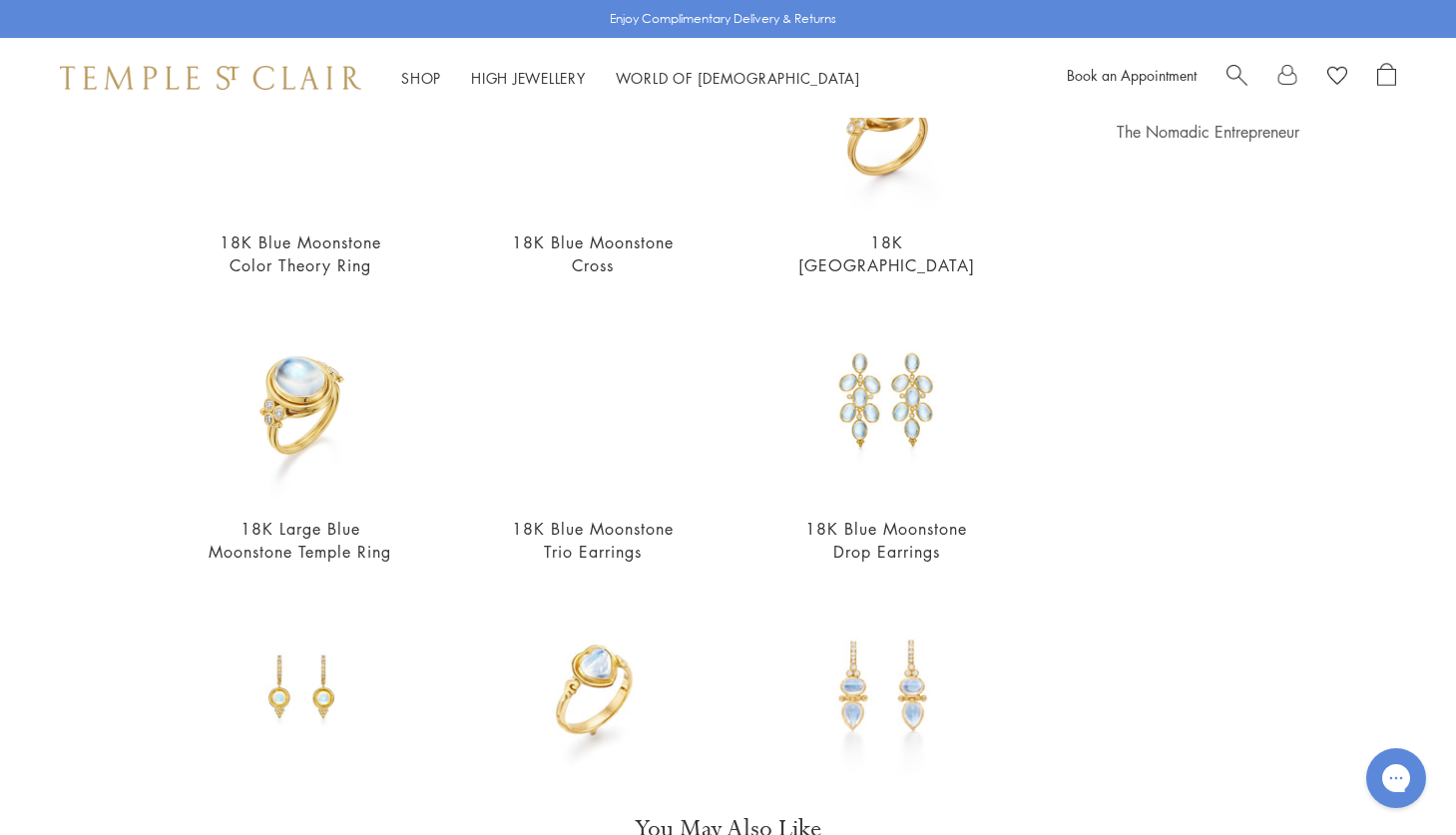 scroll, scrollTop: 443, scrollLeft: 0, axis: vertical 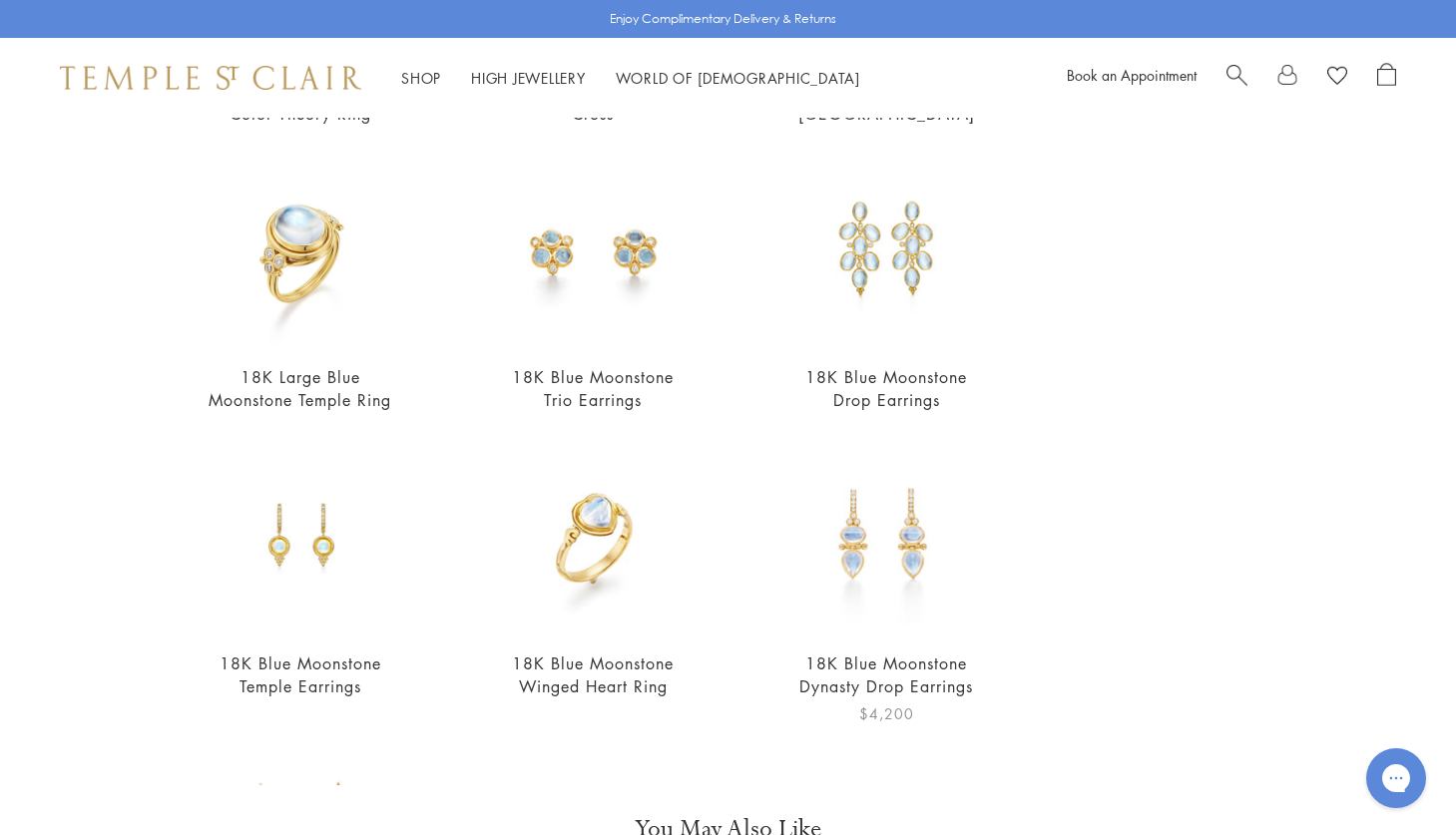 type on "**********" 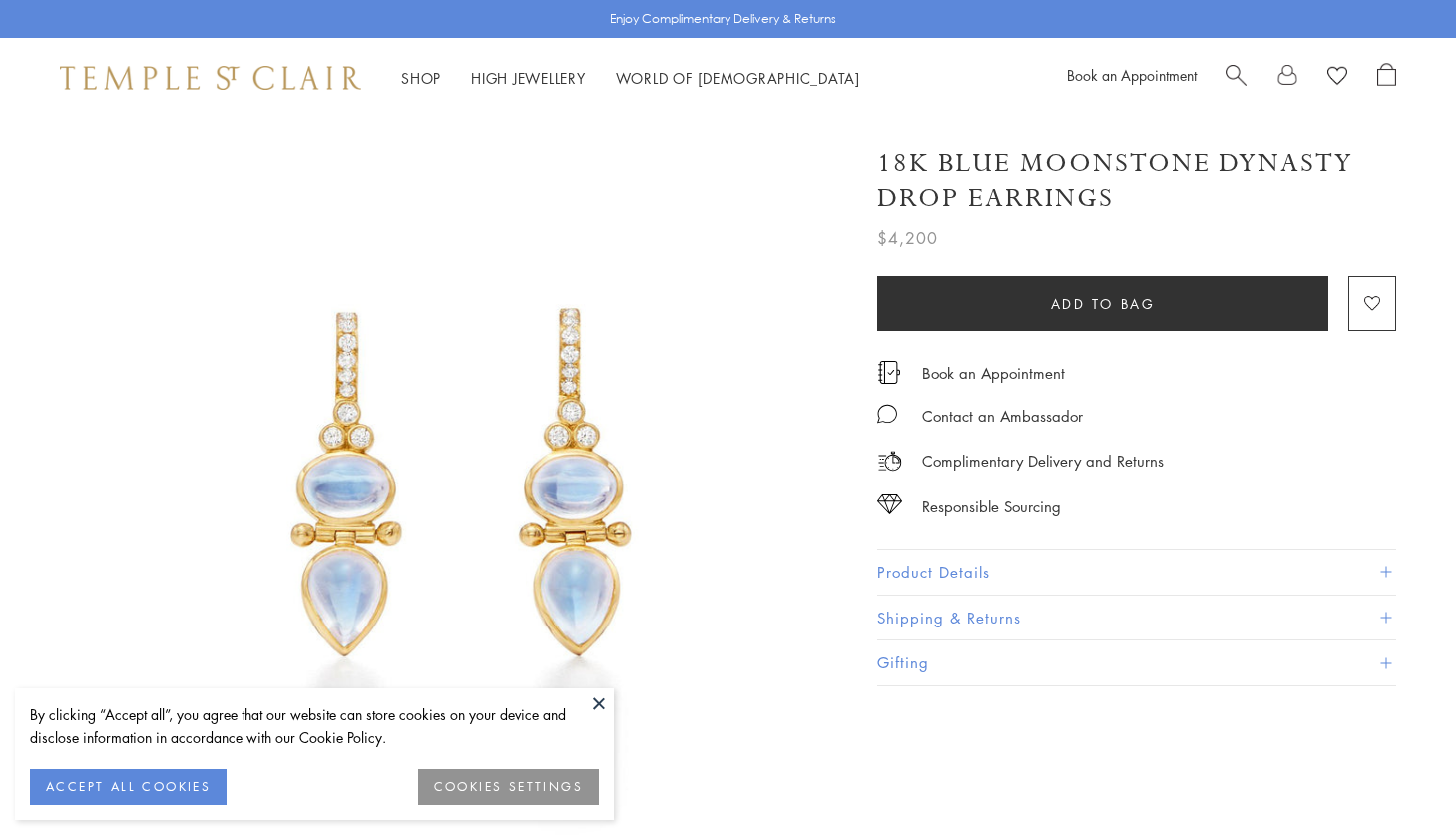 scroll, scrollTop: 0, scrollLeft: 0, axis: both 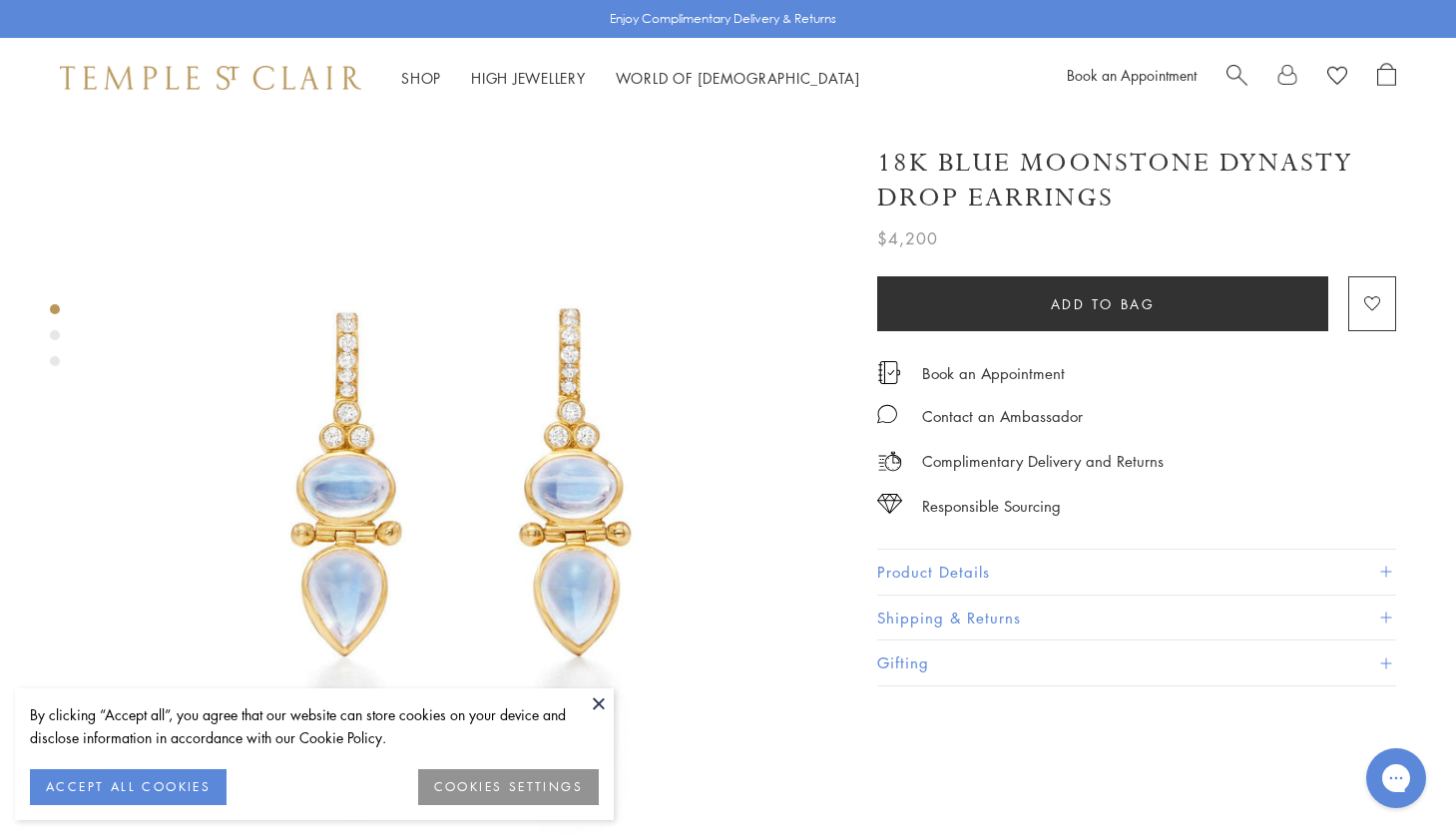 click on "Product Details" at bounding box center (1137, 572) 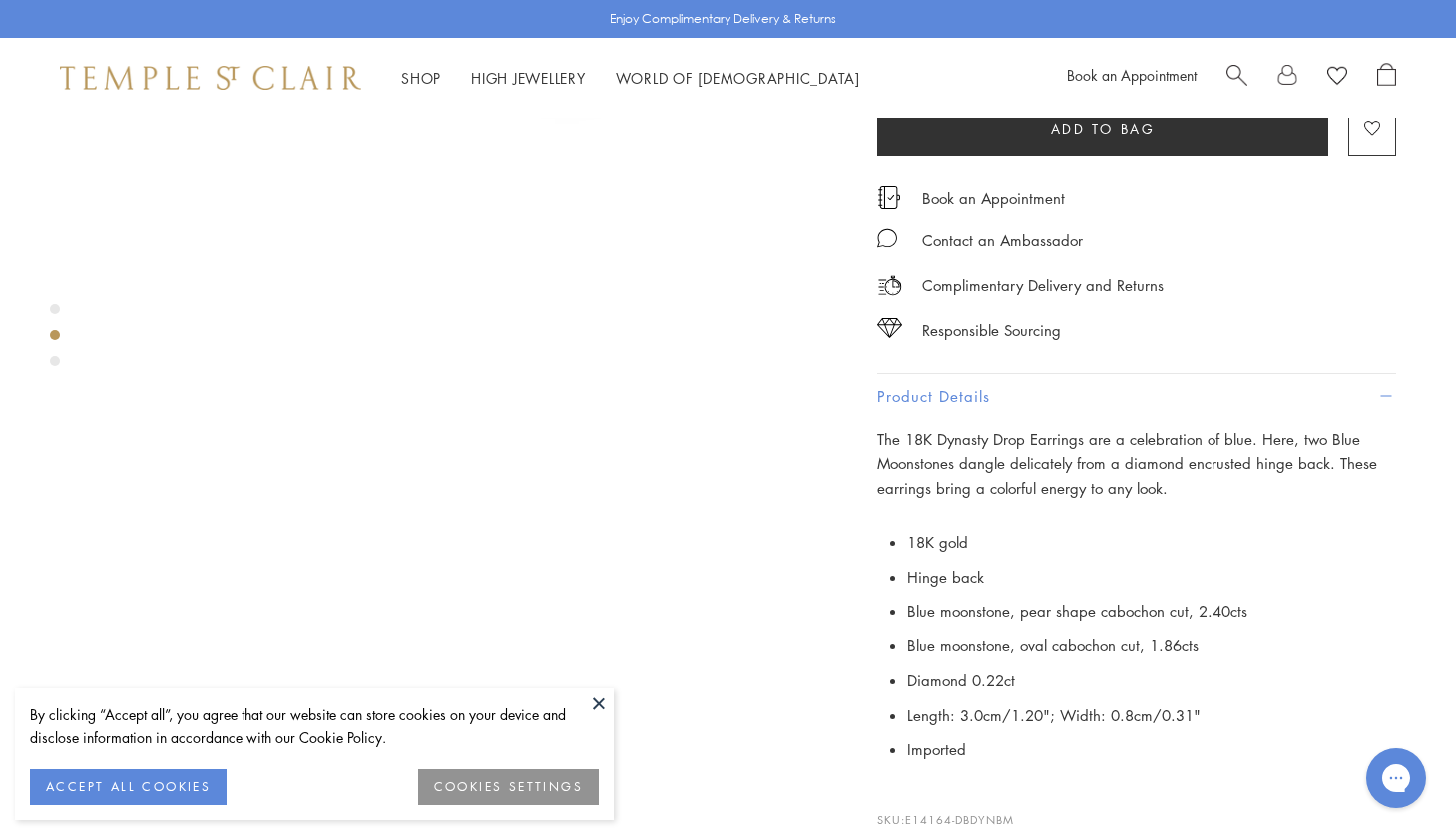 scroll, scrollTop: 726, scrollLeft: 0, axis: vertical 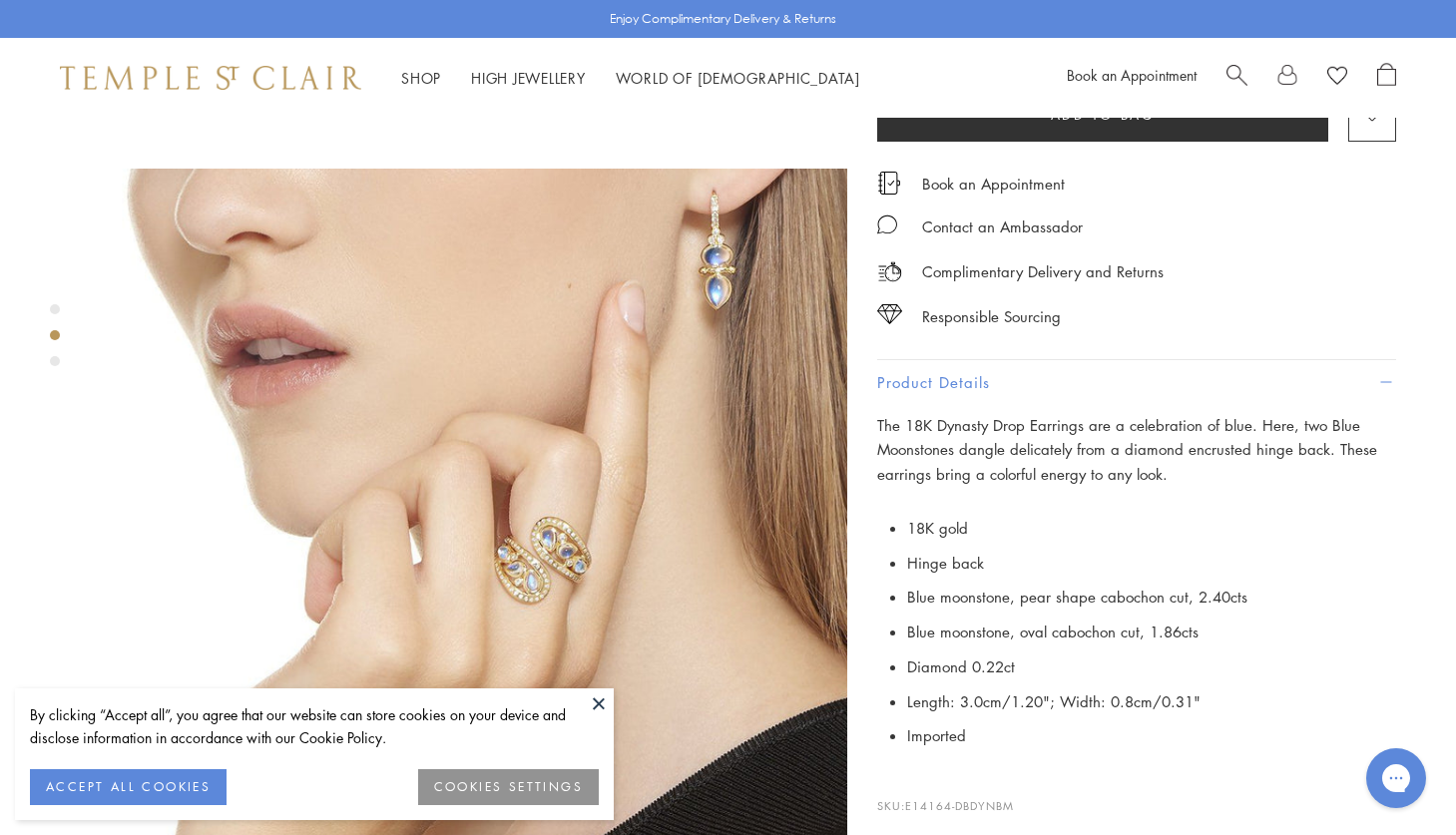 click at bounding box center [599, 703] 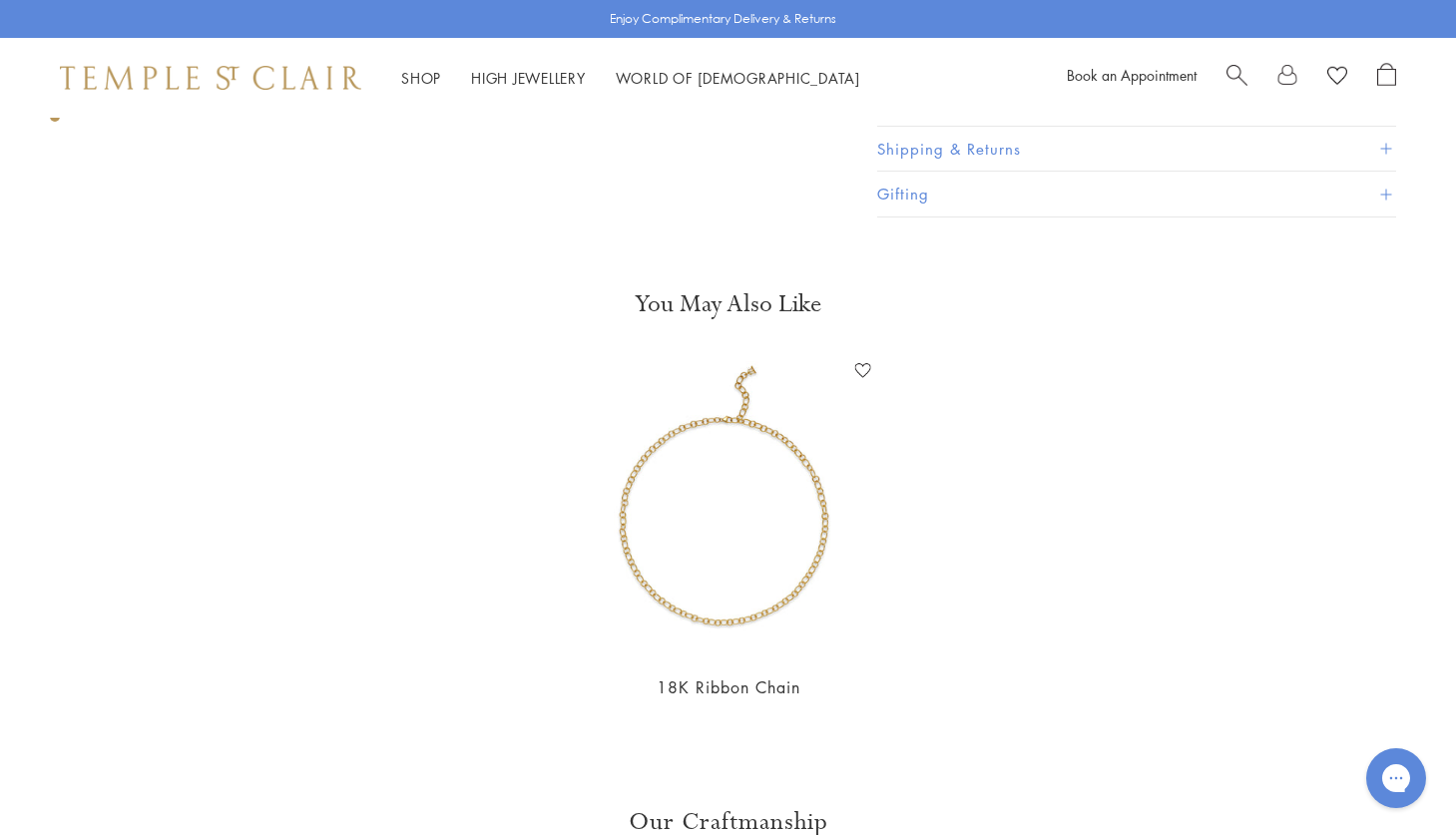 scroll, scrollTop: 2088, scrollLeft: 0, axis: vertical 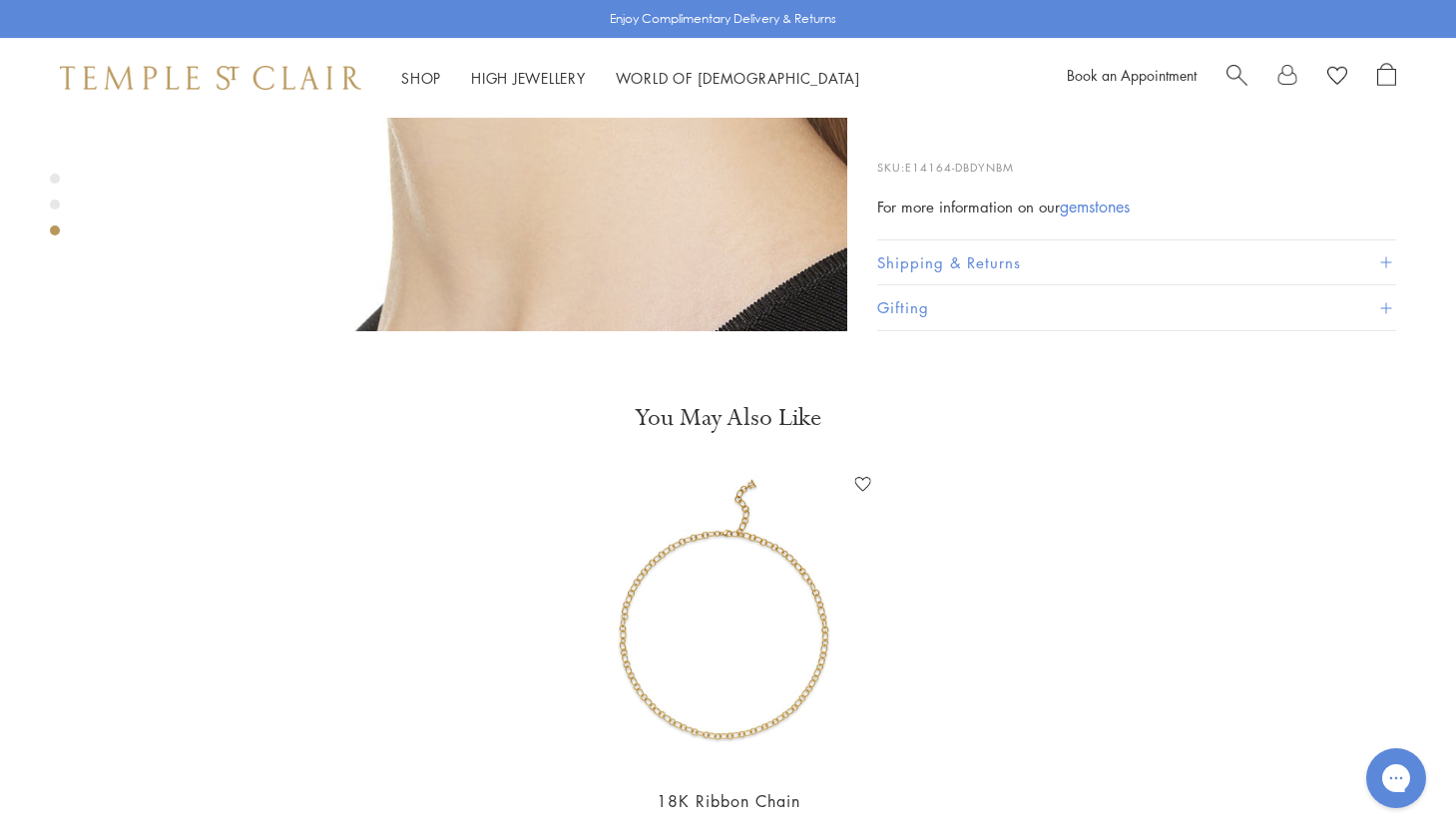click at bounding box center [1236, 73] 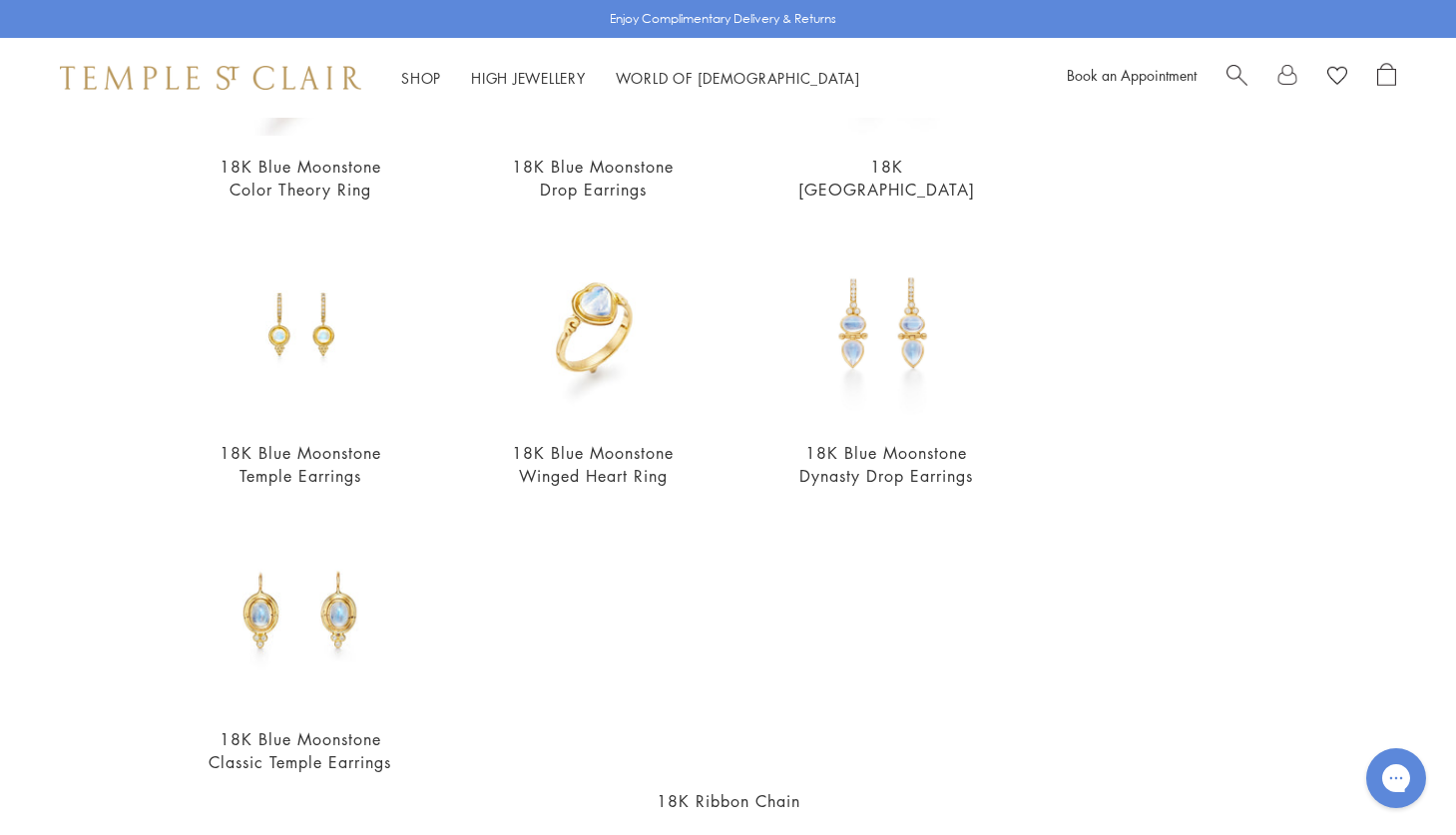 scroll, scrollTop: 654, scrollLeft: 0, axis: vertical 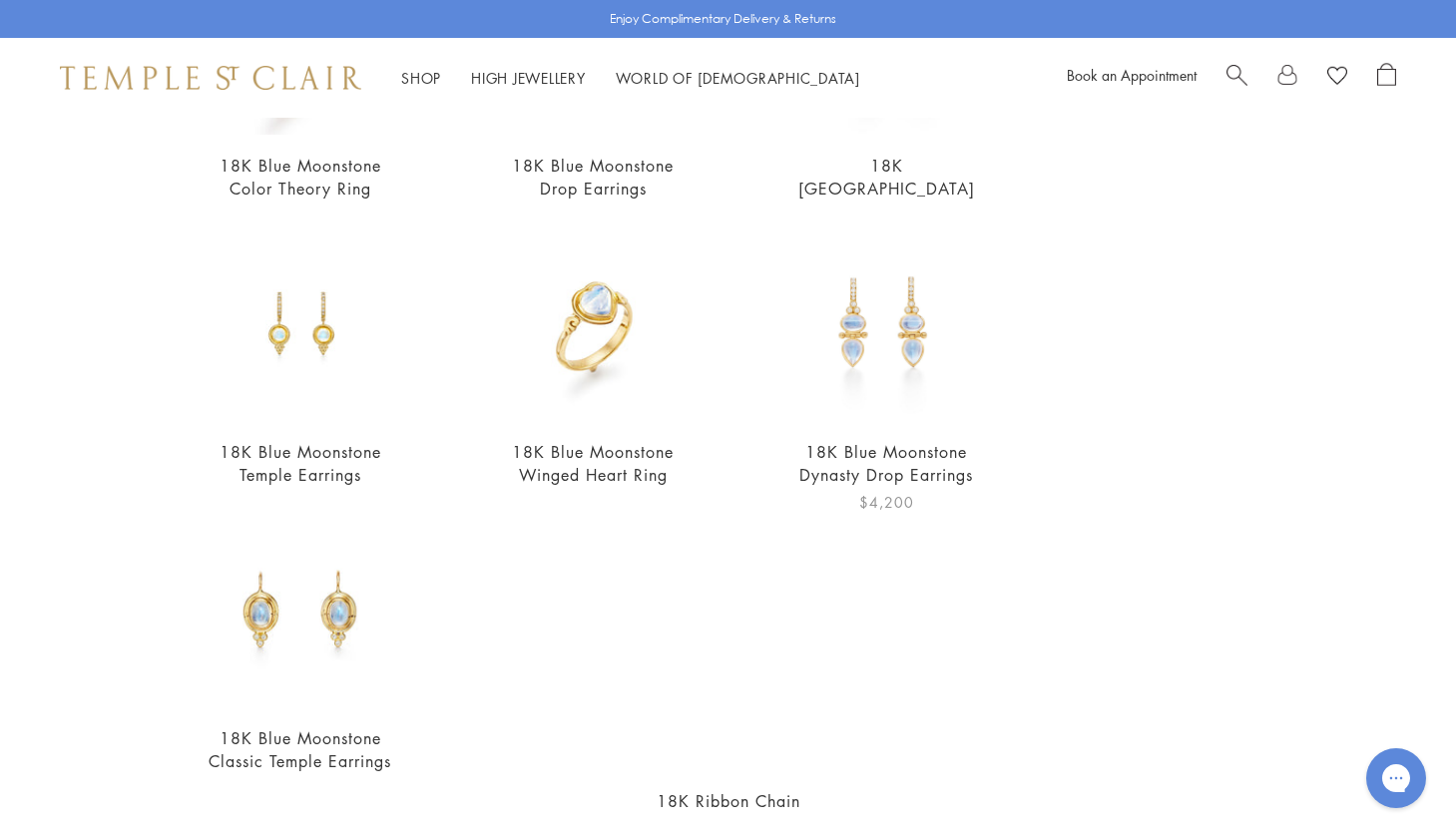 type on "*********" 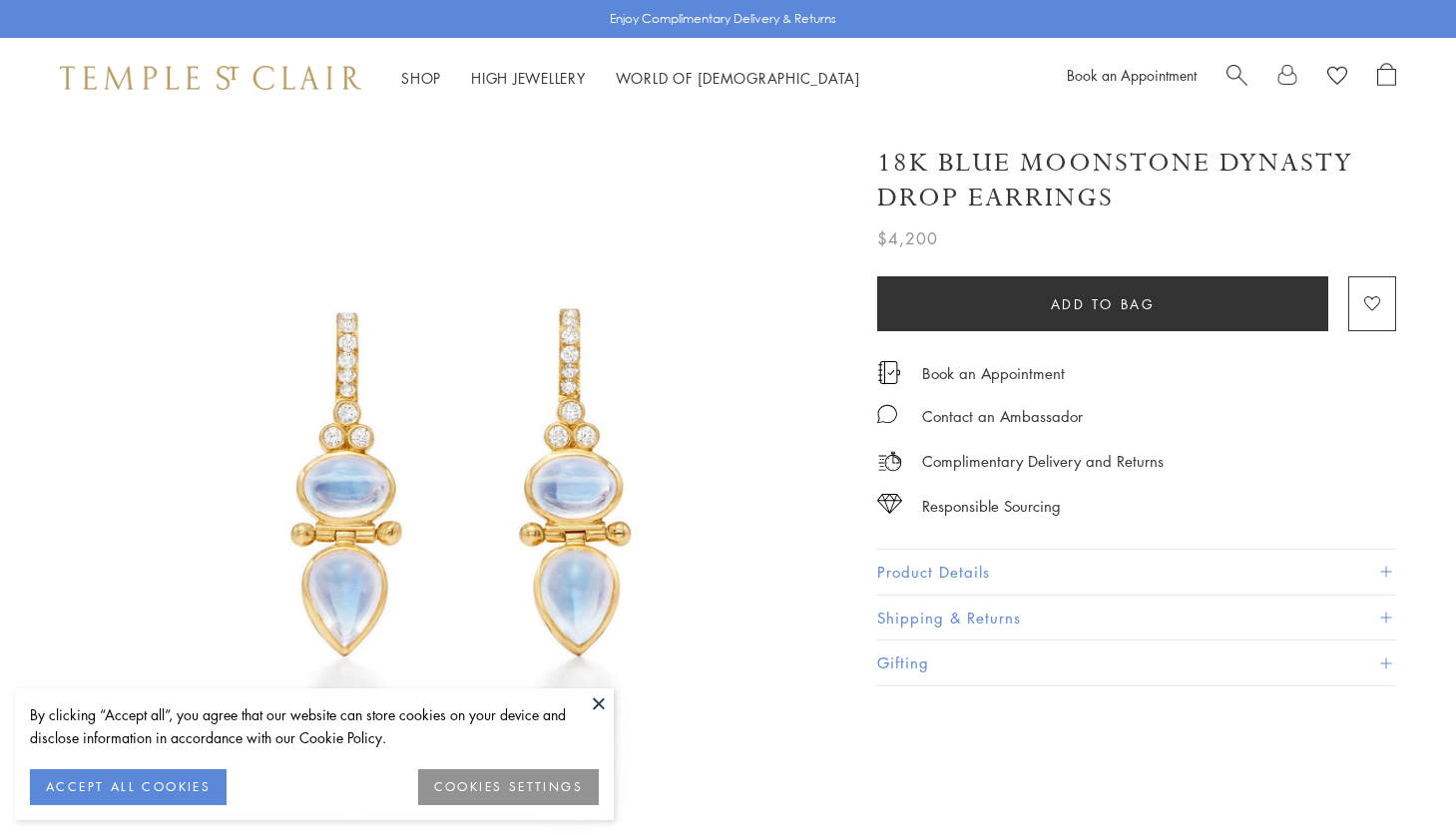 scroll, scrollTop: 0, scrollLeft: 0, axis: both 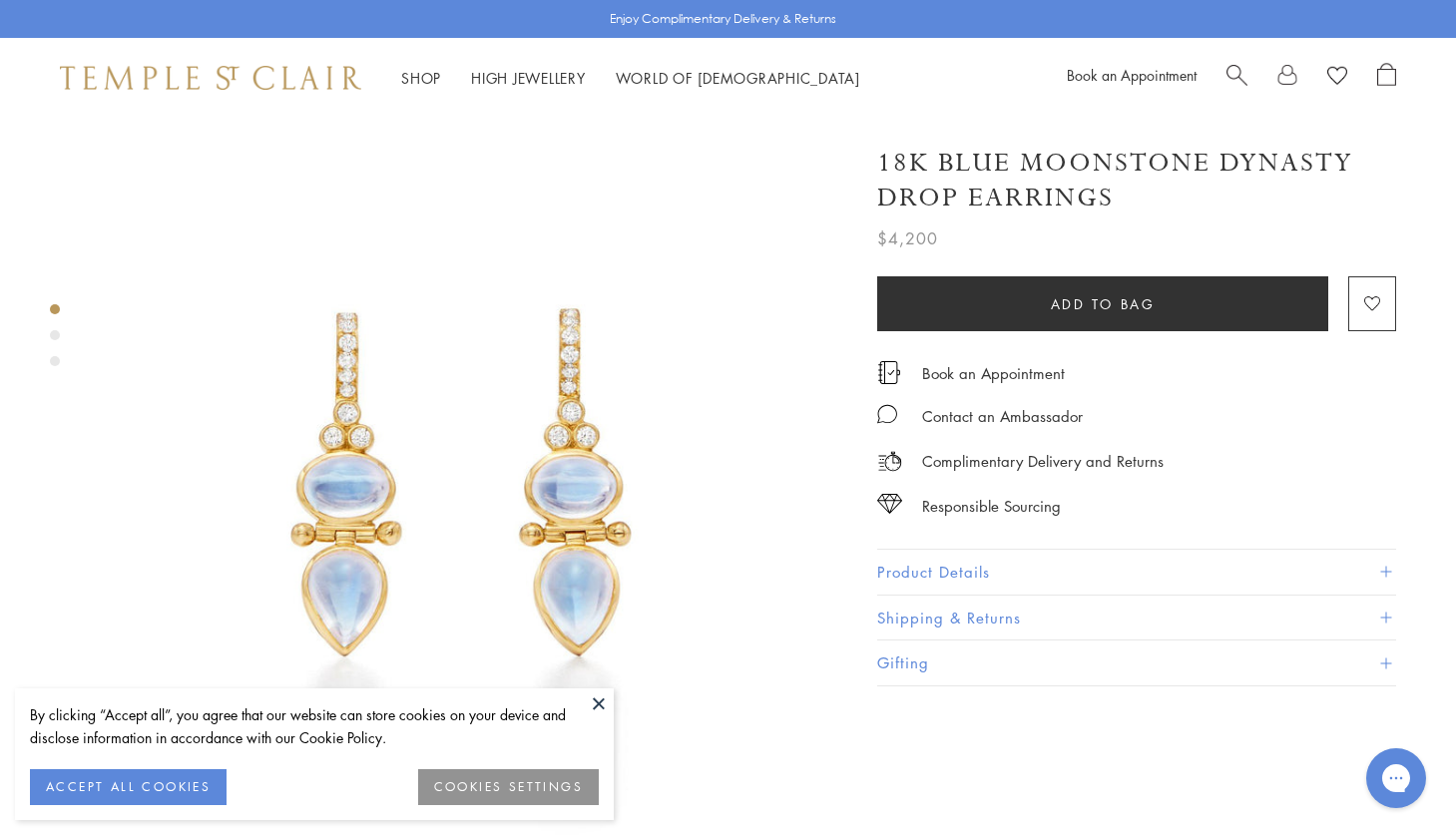 click on "Product Details" at bounding box center (1137, 572) 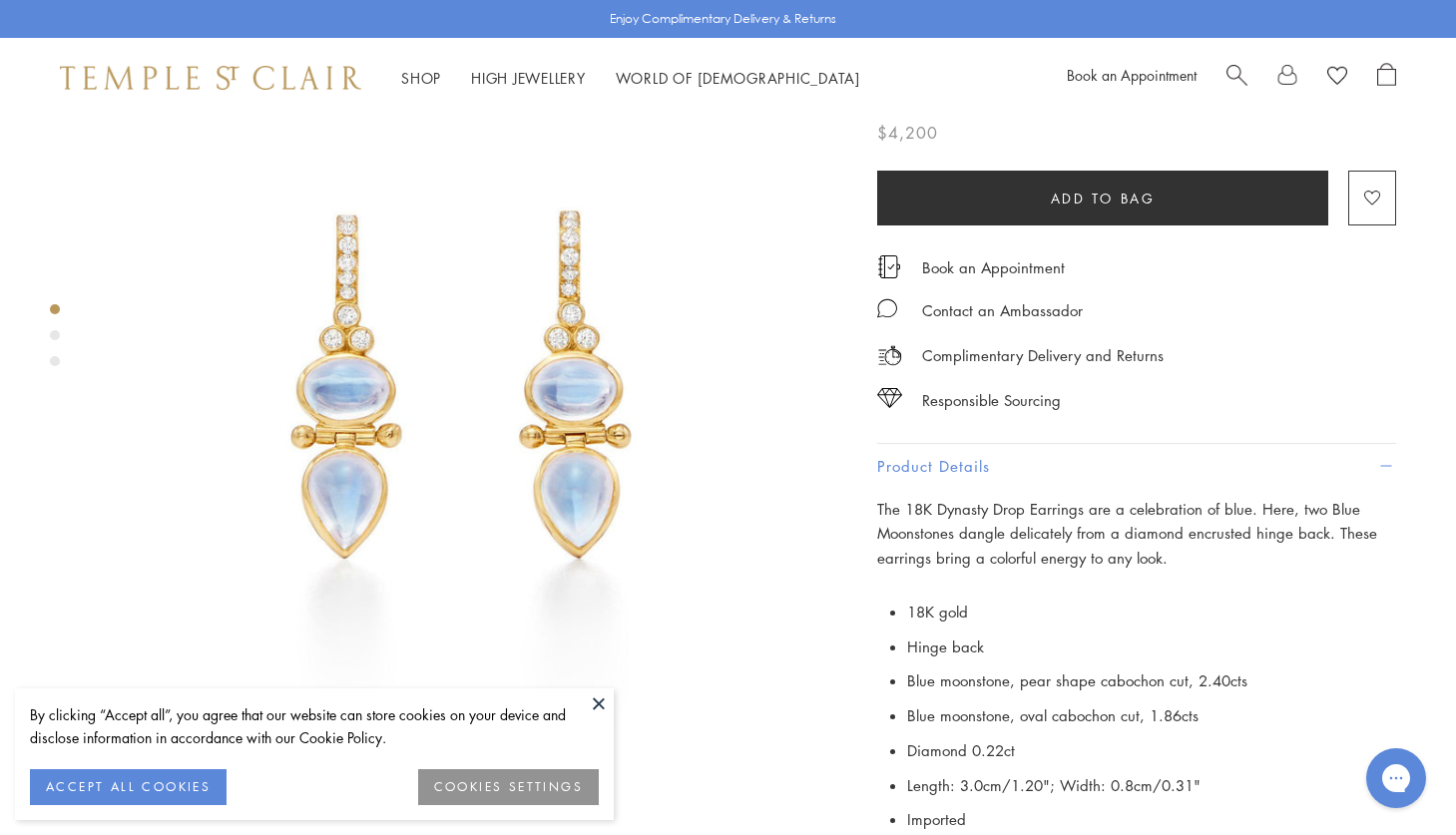 scroll, scrollTop: 100, scrollLeft: 0, axis: vertical 